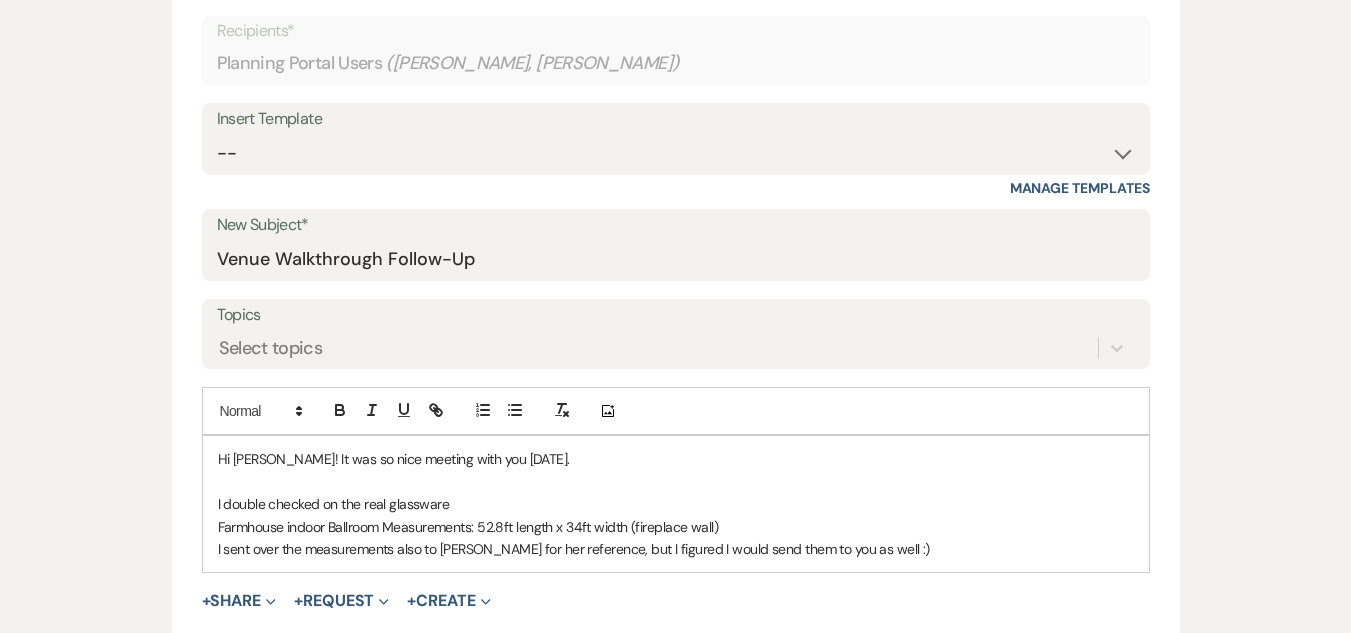 scroll, scrollTop: 0, scrollLeft: 0, axis: both 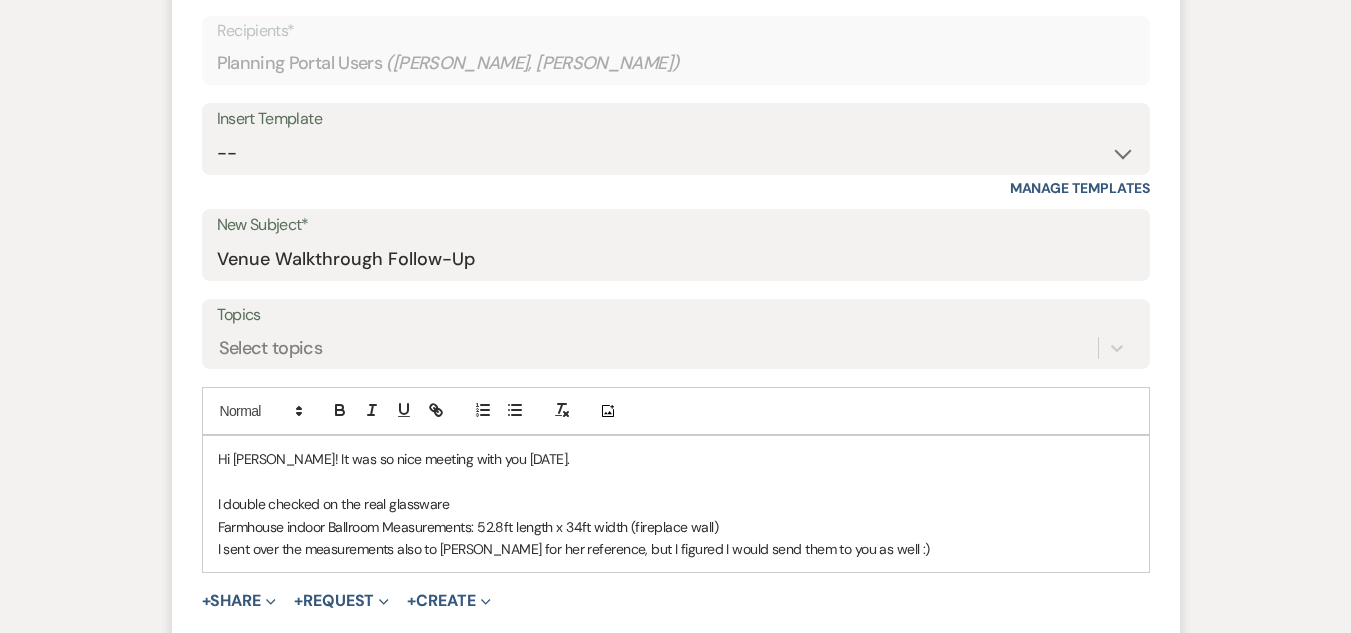 type 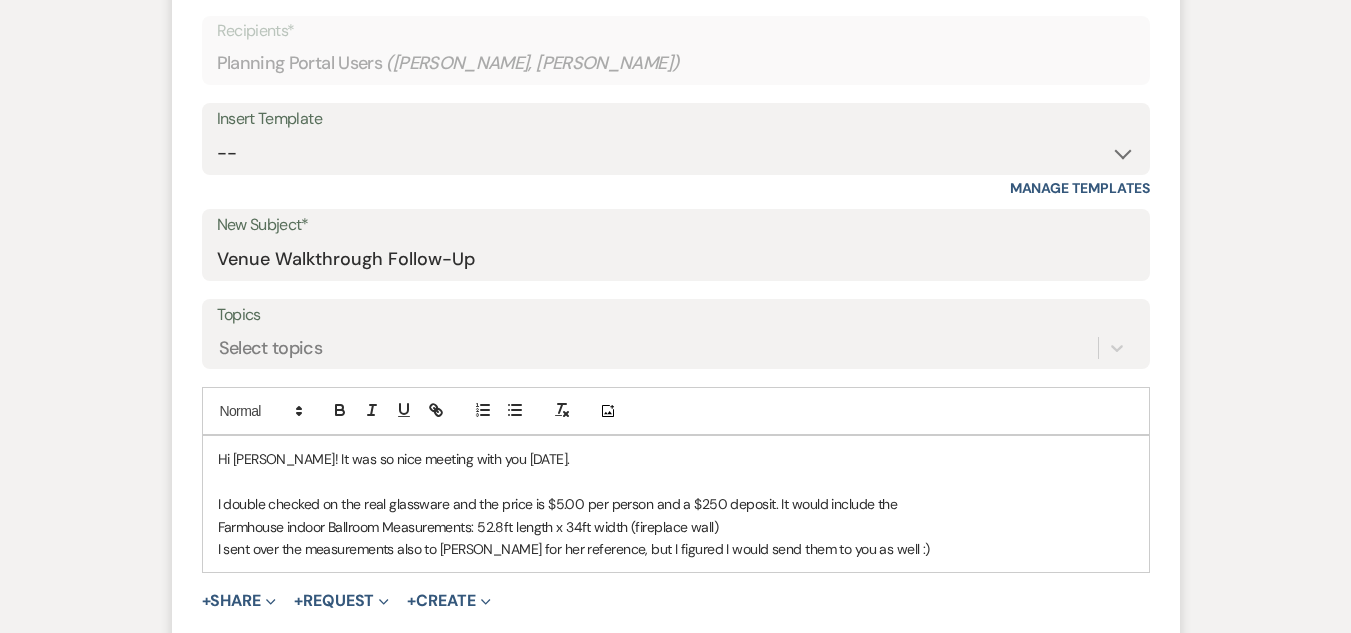 click on "I double checked on the real glassware and the price is $5.00 per person and a $250 deposit. It would include the" at bounding box center [676, 504] 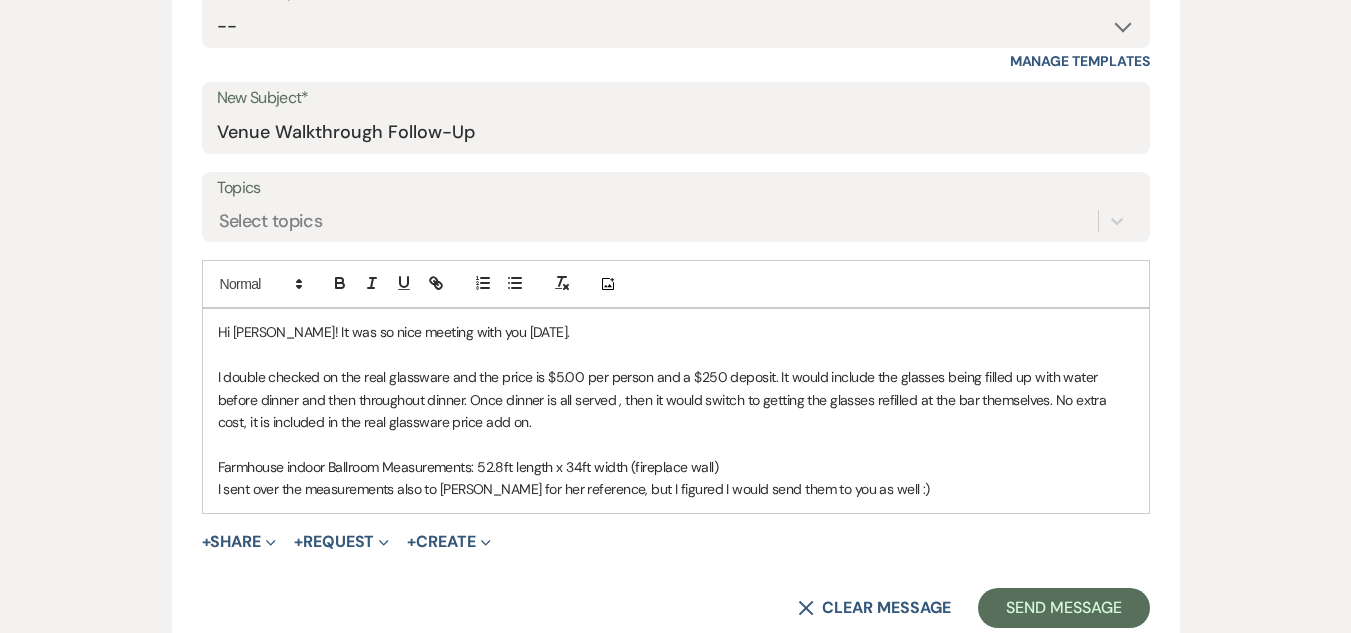 scroll, scrollTop: 809, scrollLeft: 0, axis: vertical 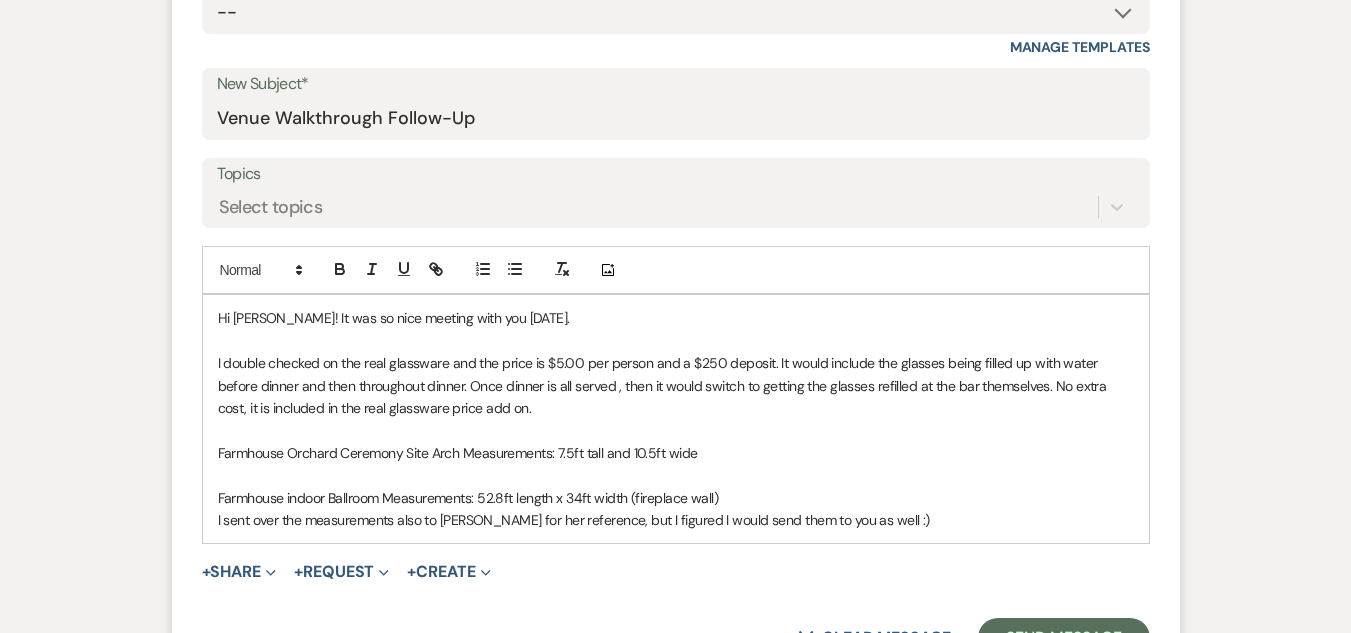click on "I sent over the measurements also to [PERSON_NAME] for her reference, but I figured I would send them to you as well :)" at bounding box center (676, 520) 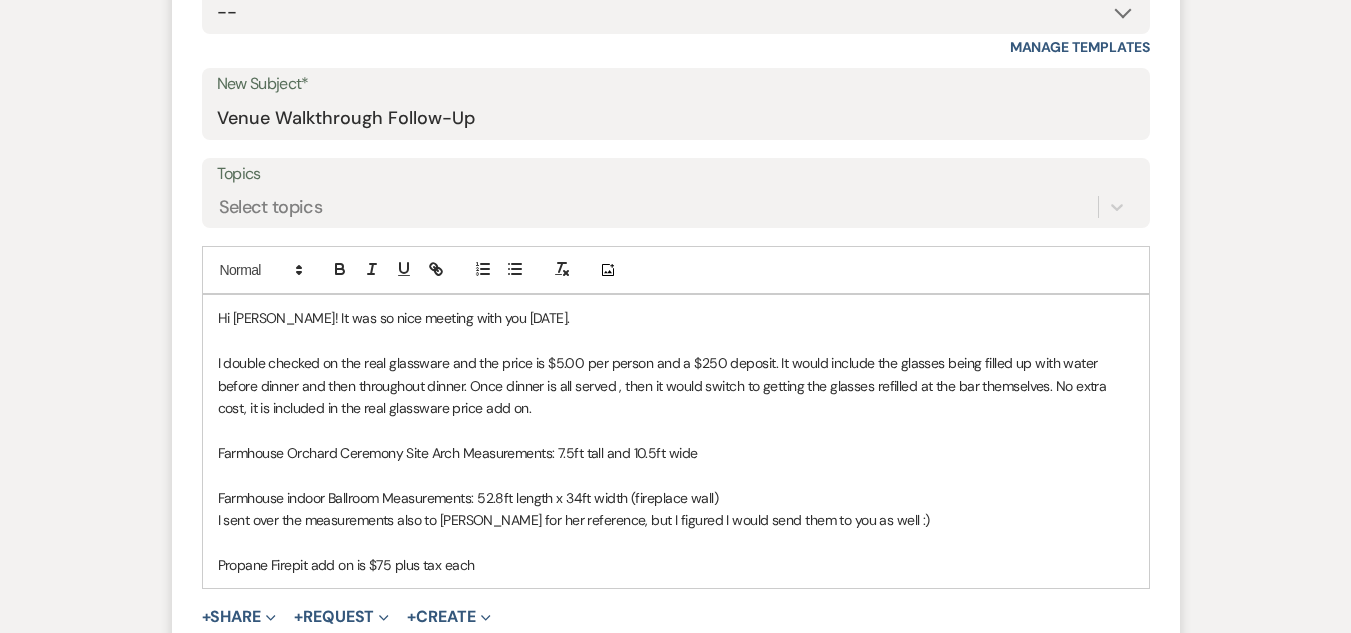 click at bounding box center (676, 542) 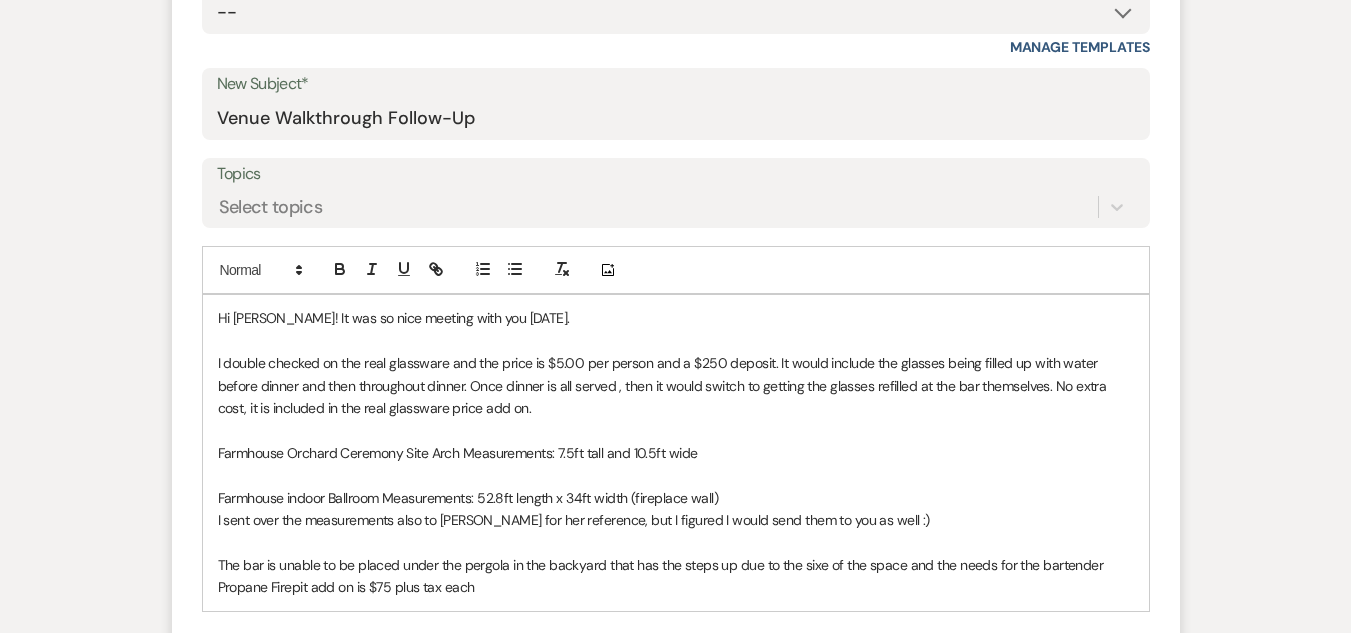 click on "The bar is unable to be placed under the pergola in the backyard that has the steps up due to the sixe of the space and the needs for the bartender" at bounding box center (676, 565) 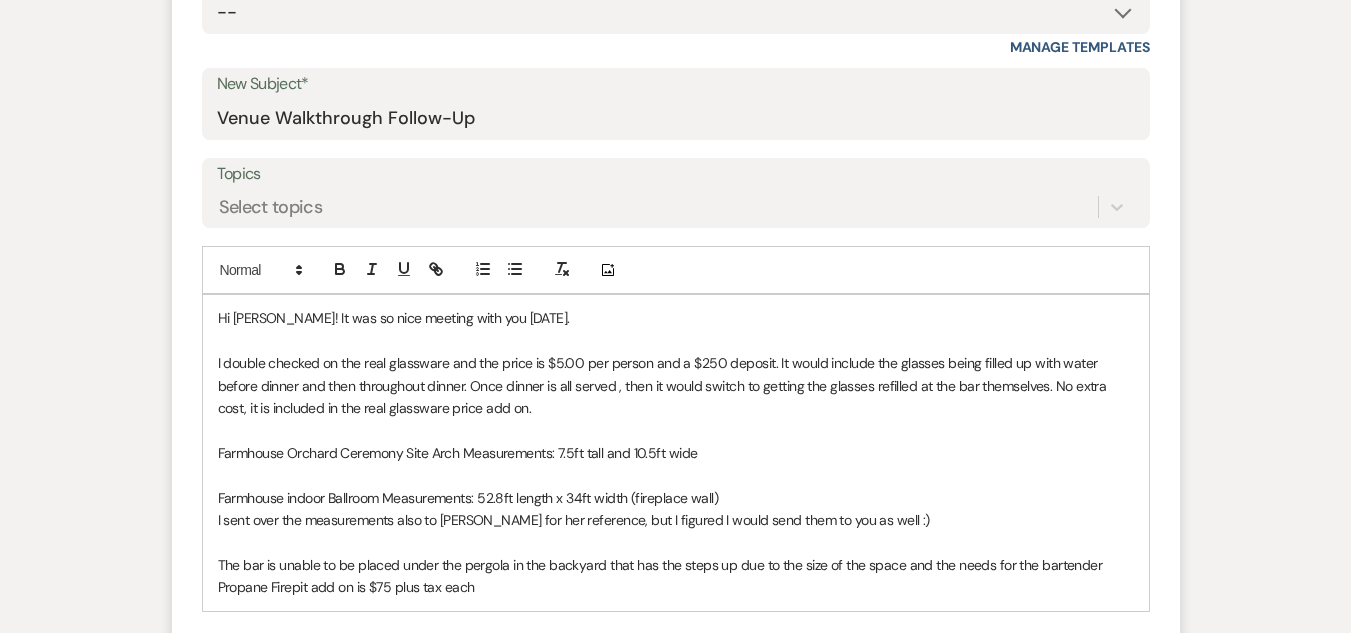 click on "The bar is unable to be placed under the pergola in the backyard that has the steps up due to the size of the space and the needs for the bartender" at bounding box center [676, 565] 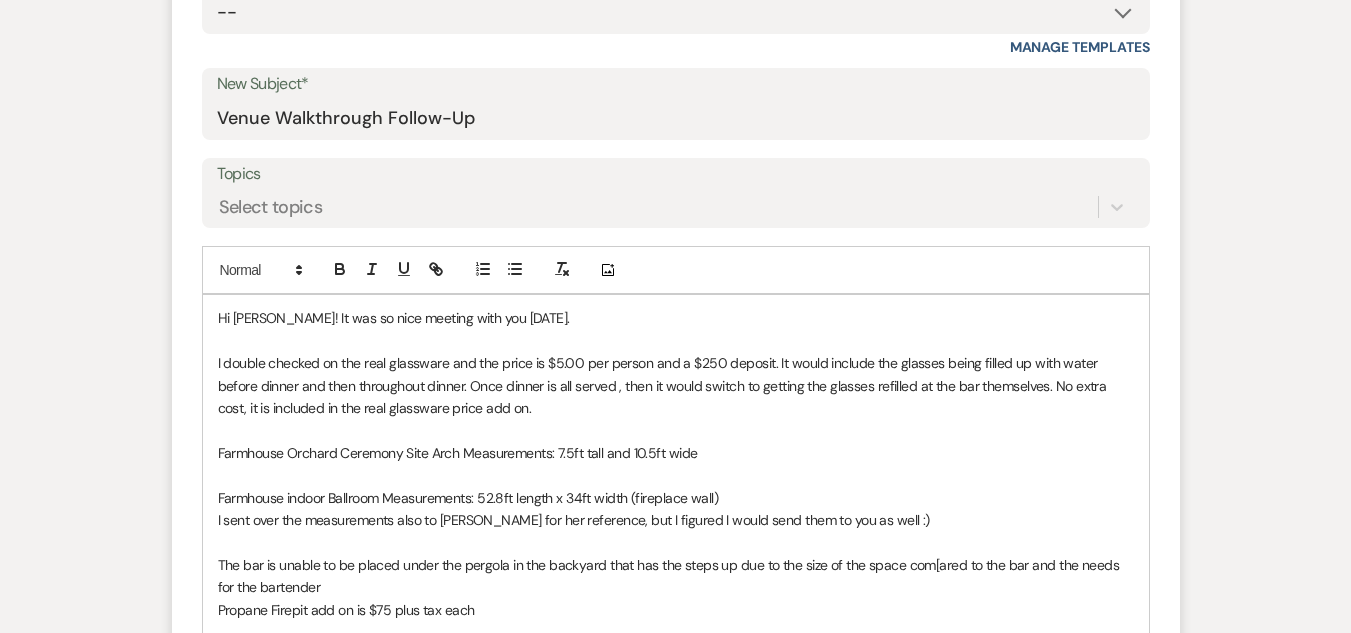 click on "The bar is unable to be placed under the pergola in the backyard that has the steps up due to the size of the space com[ared to the bar and the needs for the bartender" at bounding box center (676, 576) 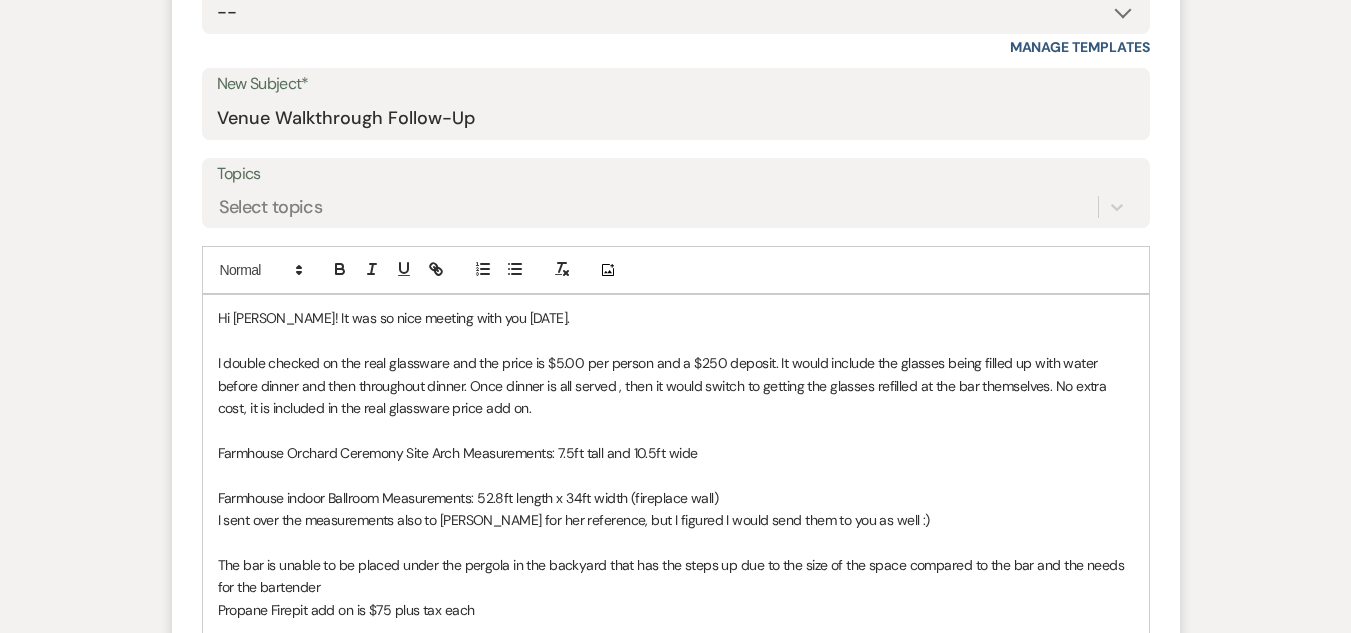 click on "The bar is unable to be placed under the pergola in the backyard that has the steps up due to the size of the space compared to the bar and the needs for the bartender" at bounding box center (676, 576) 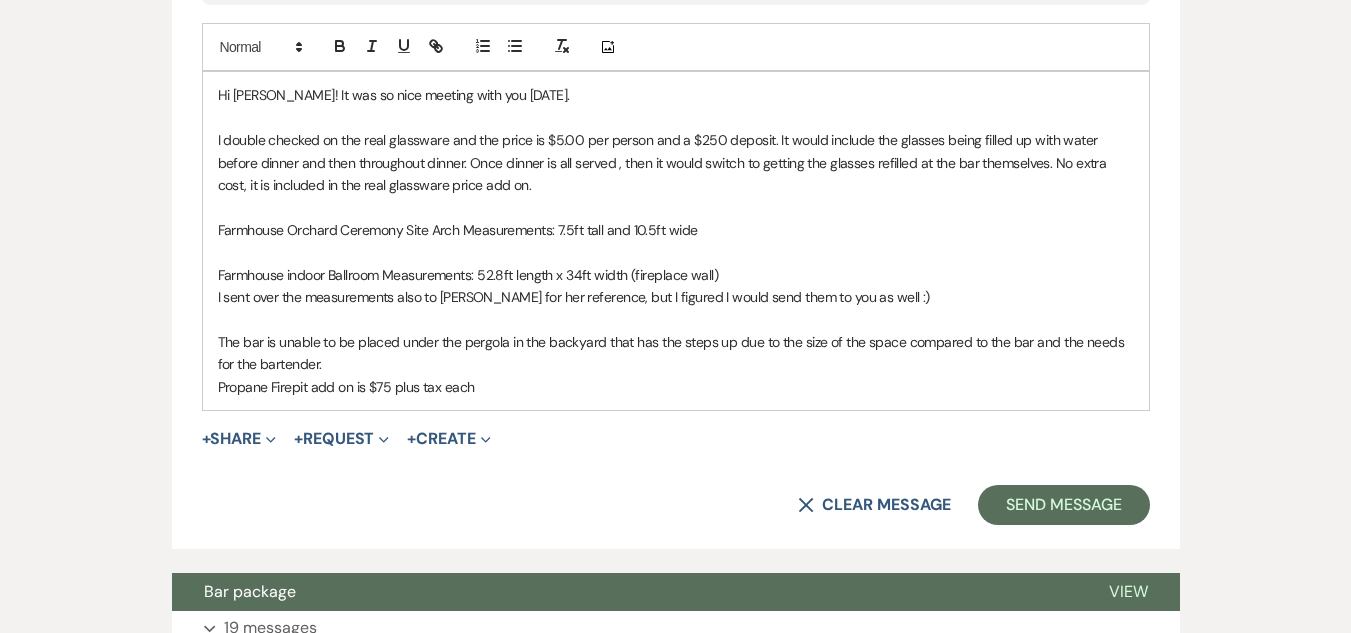scroll, scrollTop: 1040, scrollLeft: 0, axis: vertical 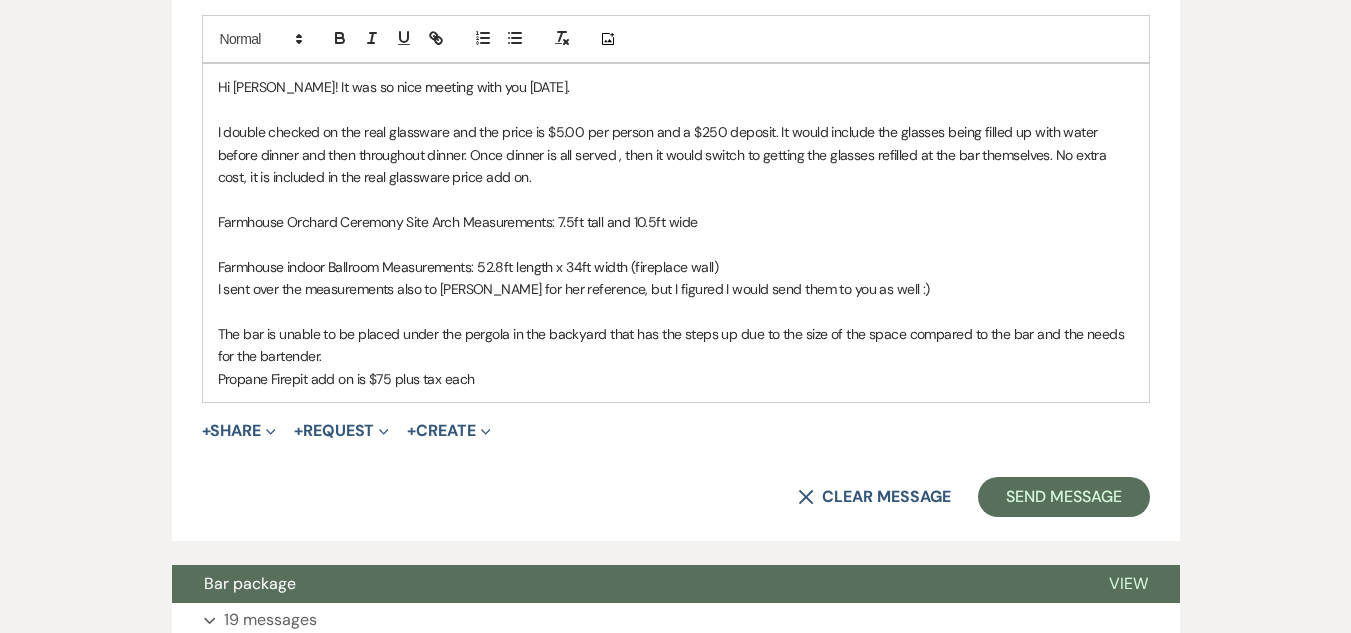 drag, startPoint x: 1349, startPoint y: 356, endPoint x: 1364, endPoint y: 248, distance: 109.03669 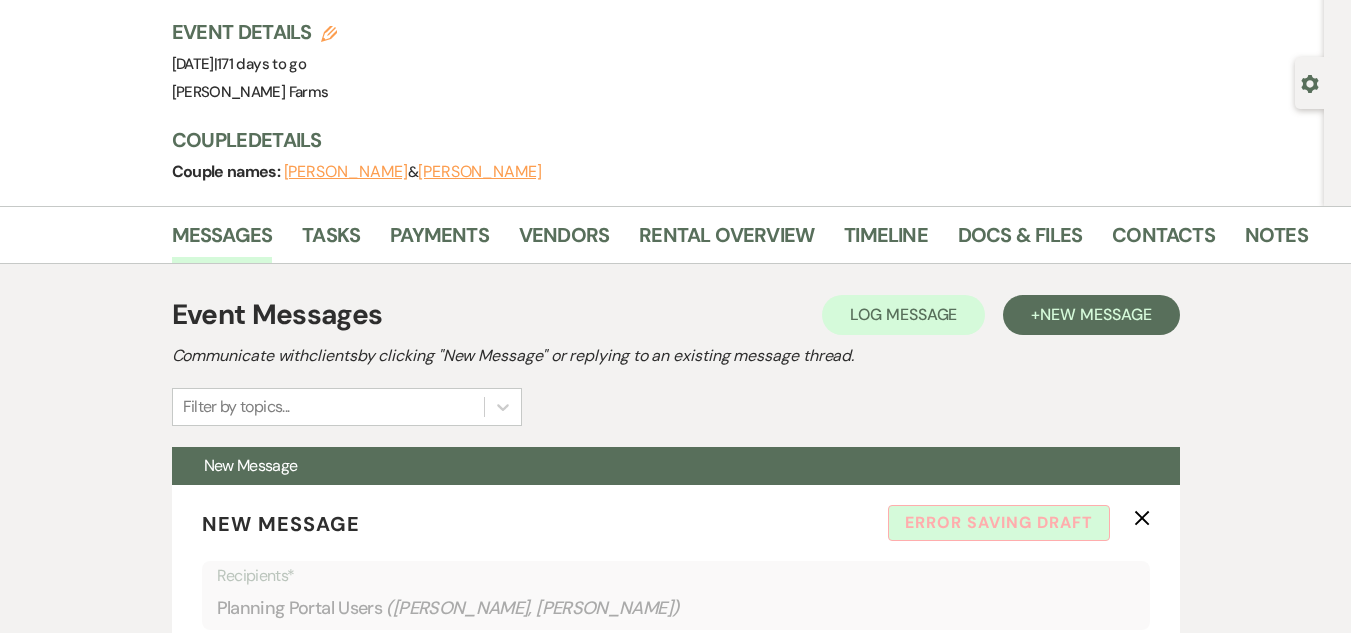scroll, scrollTop: 127, scrollLeft: 0, axis: vertical 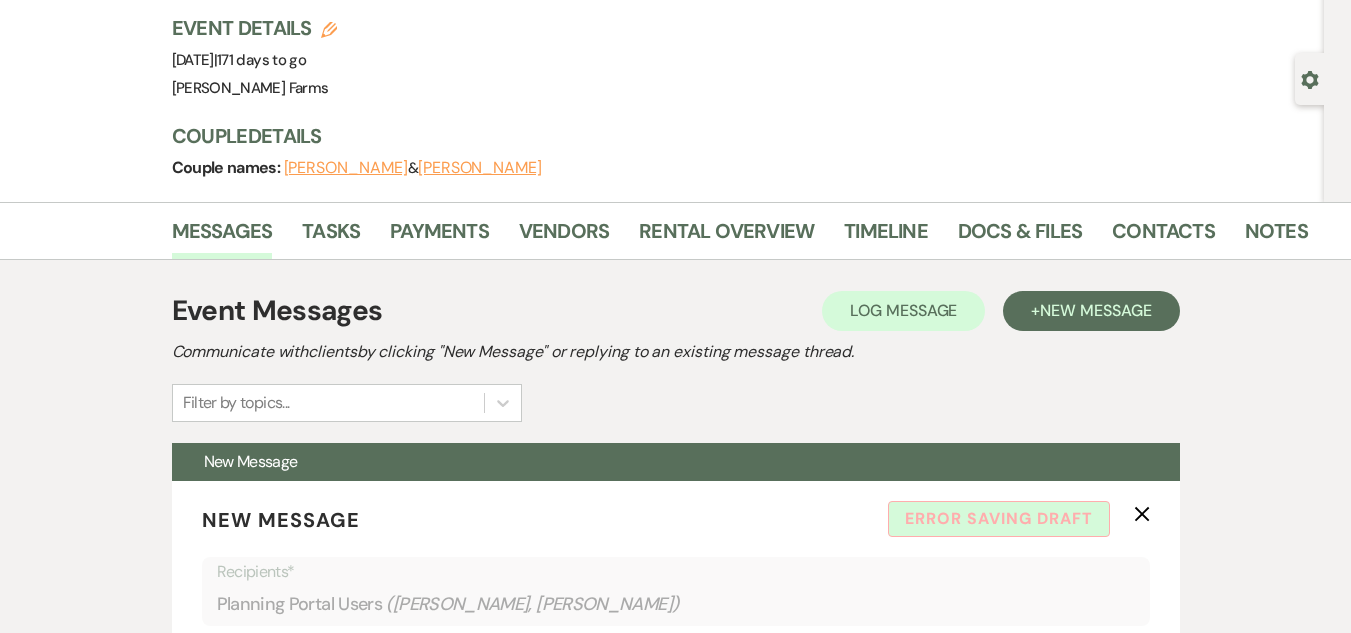 drag, startPoint x: 1339, startPoint y: 63, endPoint x: 1335, endPoint y: 19, distance: 44.181442 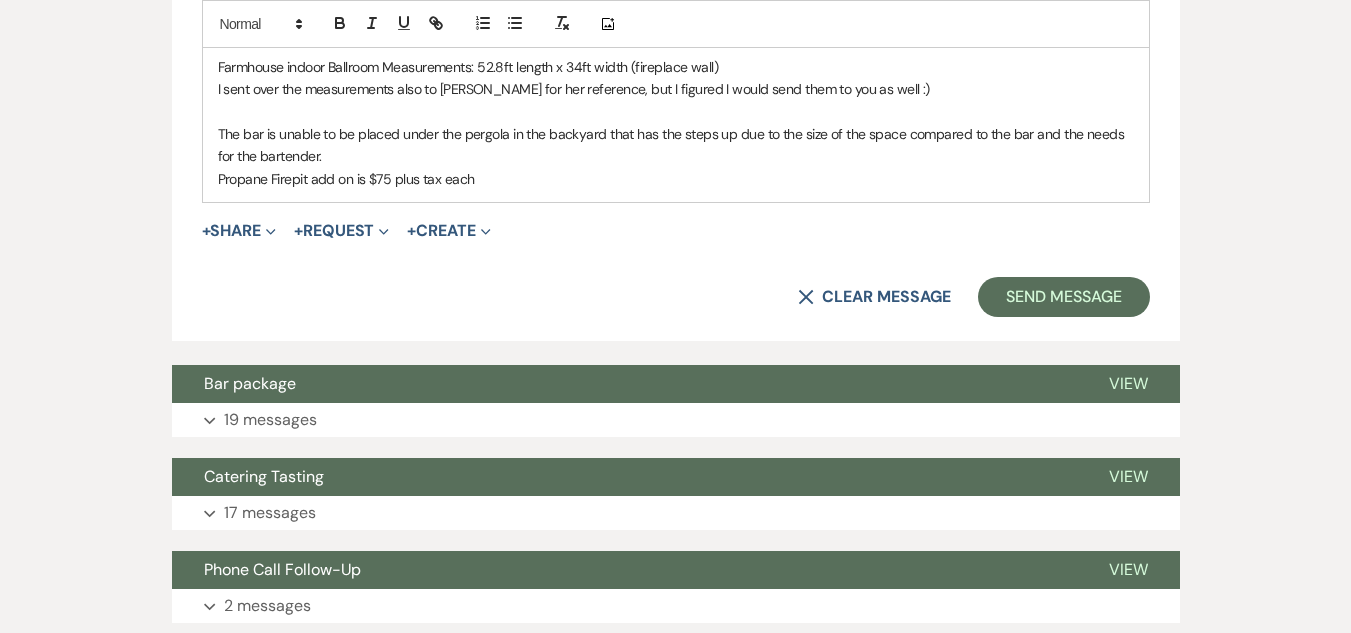 scroll, scrollTop: 1252, scrollLeft: 0, axis: vertical 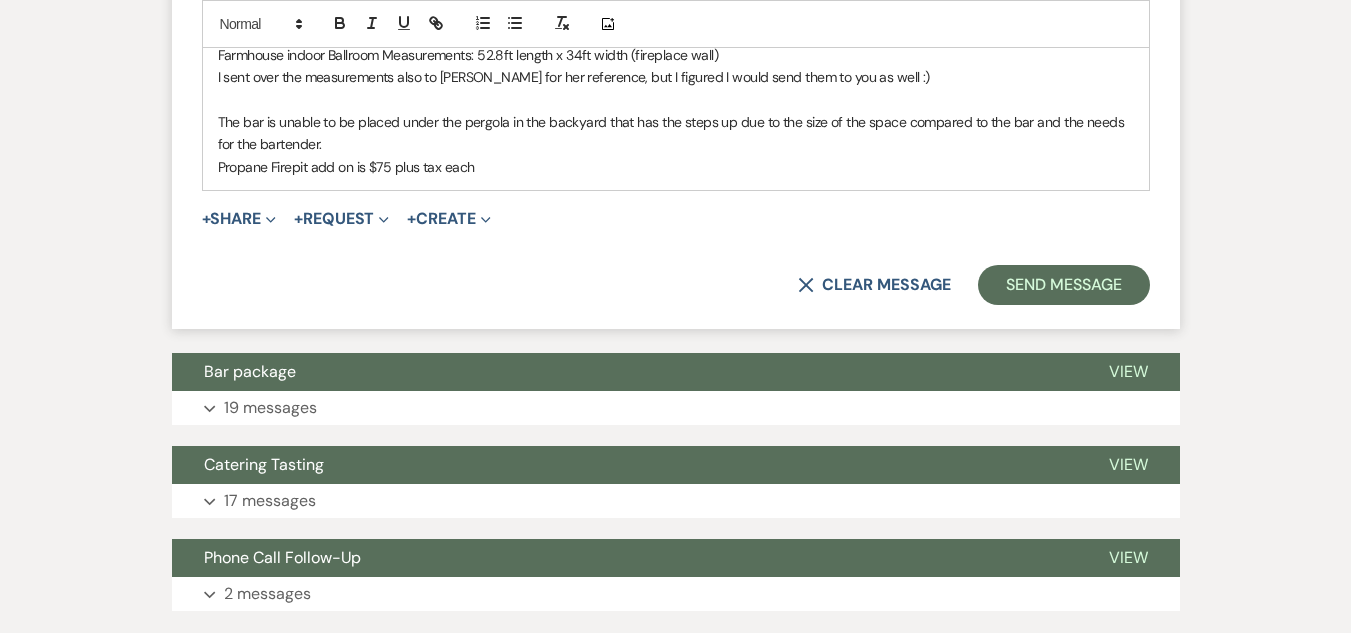click on "Propane Firepit add on is $75 plus tax each" at bounding box center (676, 167) 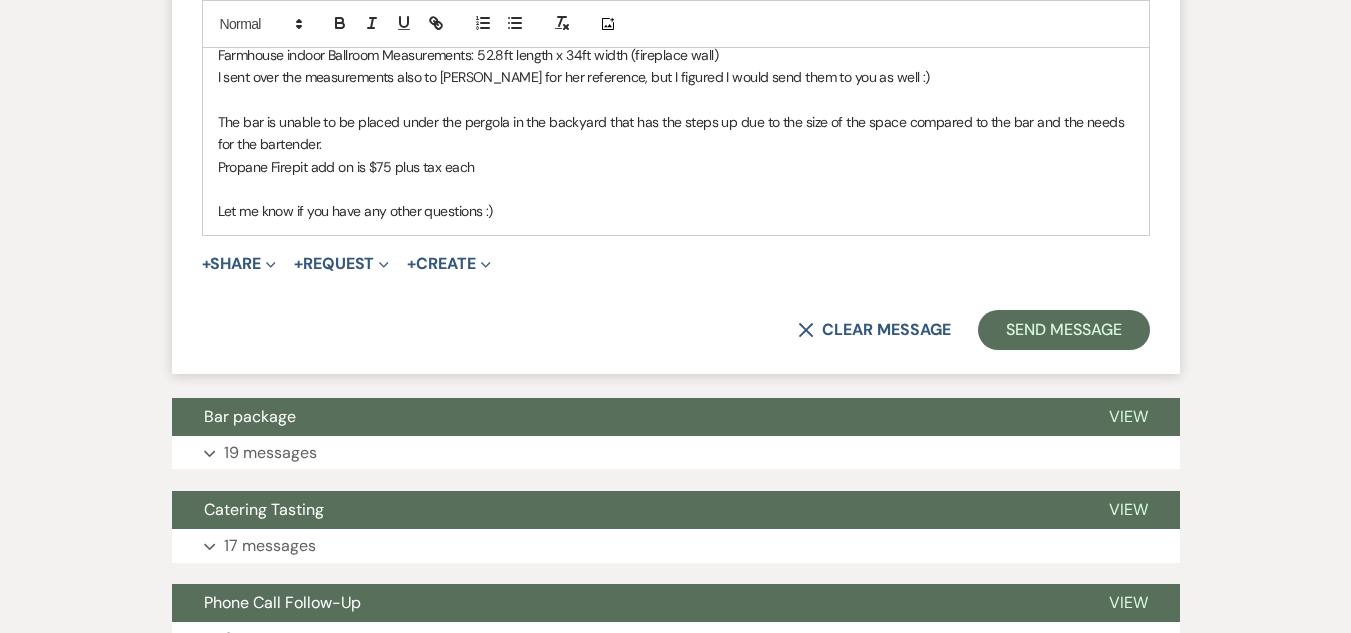click on "Propane Firepit add on is $75 plus tax each" at bounding box center [676, 167] 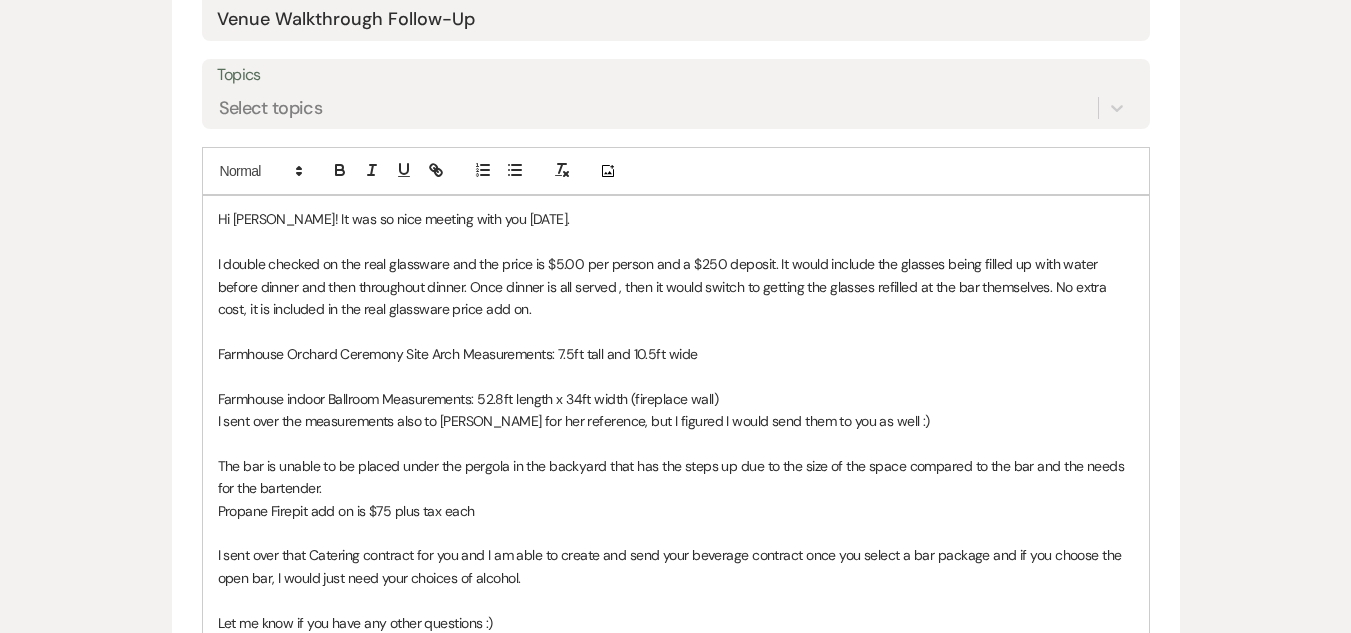 scroll, scrollTop: 916, scrollLeft: 0, axis: vertical 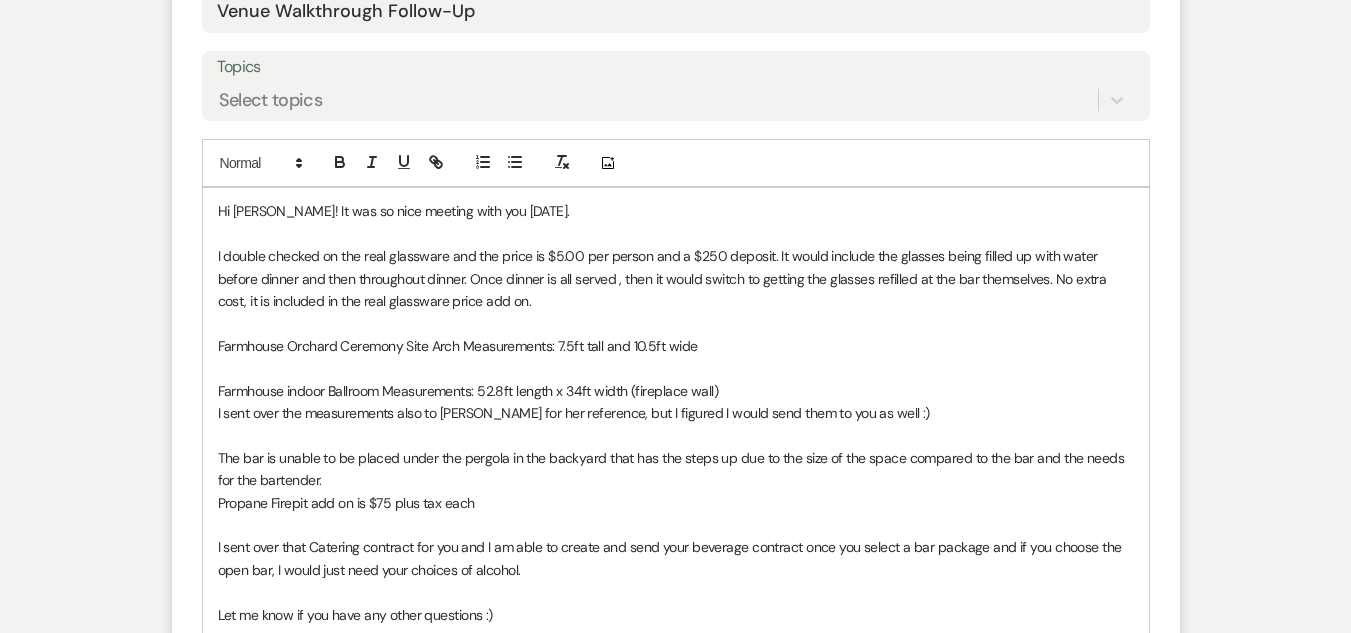 click on "Hi [PERSON_NAME]! It was so nice meeting with you [DATE]. I double checked on the real glassware and the price is $5.00 per person and a $250 deposit. It would include the glasses being filled up with water before dinner and then throughout dinner. Once dinner is all served , then it would switch to getting the glasses refilled at the bar themselves. No extra cost, it is included in the real glassware price add on.  Farmhouse Orchard Ceremony Site Arch Measurements: 7.5ft tall and 10.5ft wide Farmhouse indoor Ballroom Measurements: 52.8ft length x 34ft width (fireplace wall) I sent over the measurements also to [PERSON_NAME] for her reference, but I figured I would send them to you as well :)  The bar is unable to be placed under the pergola in the backyard that has the steps up due to the size of the space compared to the bar and the needs for the bartender.  Propane Firepit add on is $75 plus tax each Let me know if you have any other questions :)" at bounding box center [676, 412] 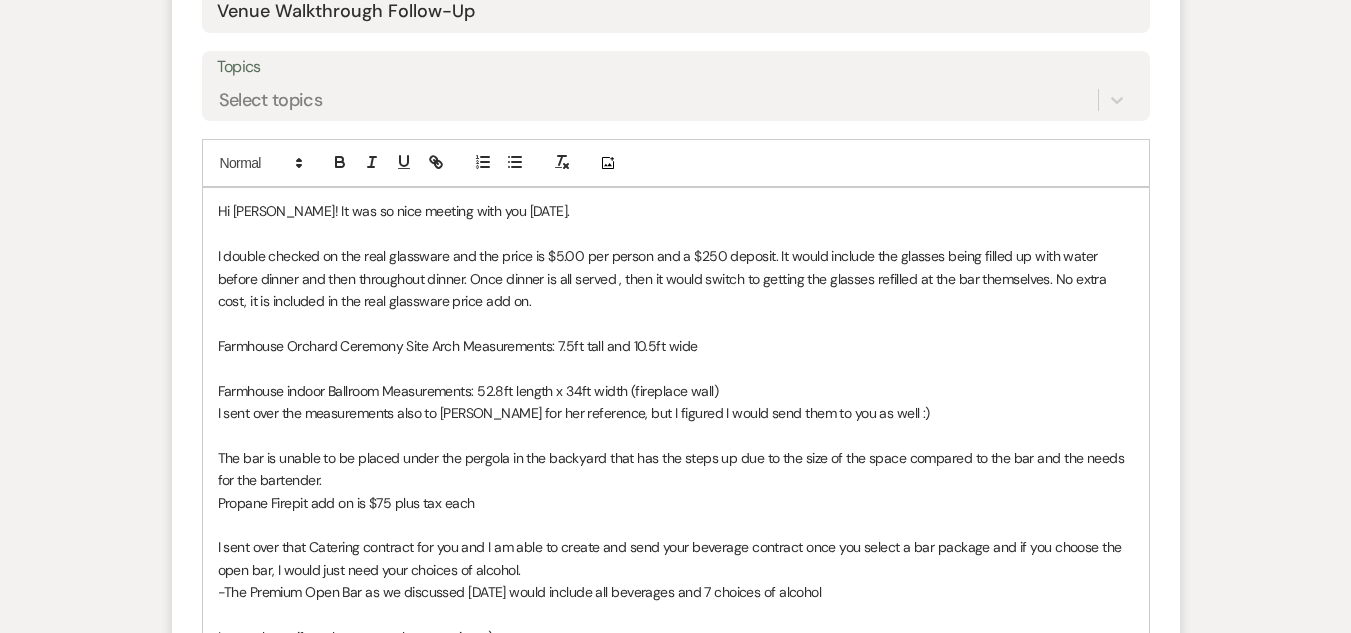 click on "-The Premium Open Bar as we discussed [DATE] would include all beverages and 7 choices of alcohol" at bounding box center (676, 592) 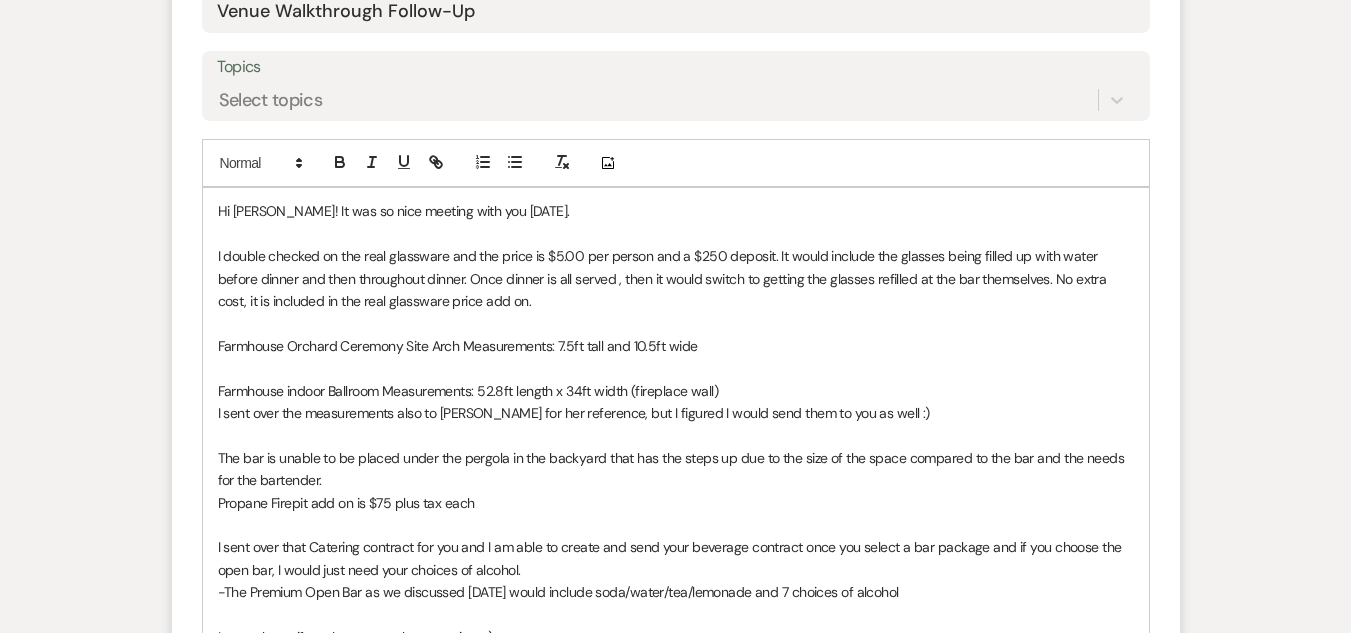 click on "-The Premium Open Bar as we discussed [DATE] would include soda/water/tea/lemonade and 7 choices of alcohol" at bounding box center (676, 592) 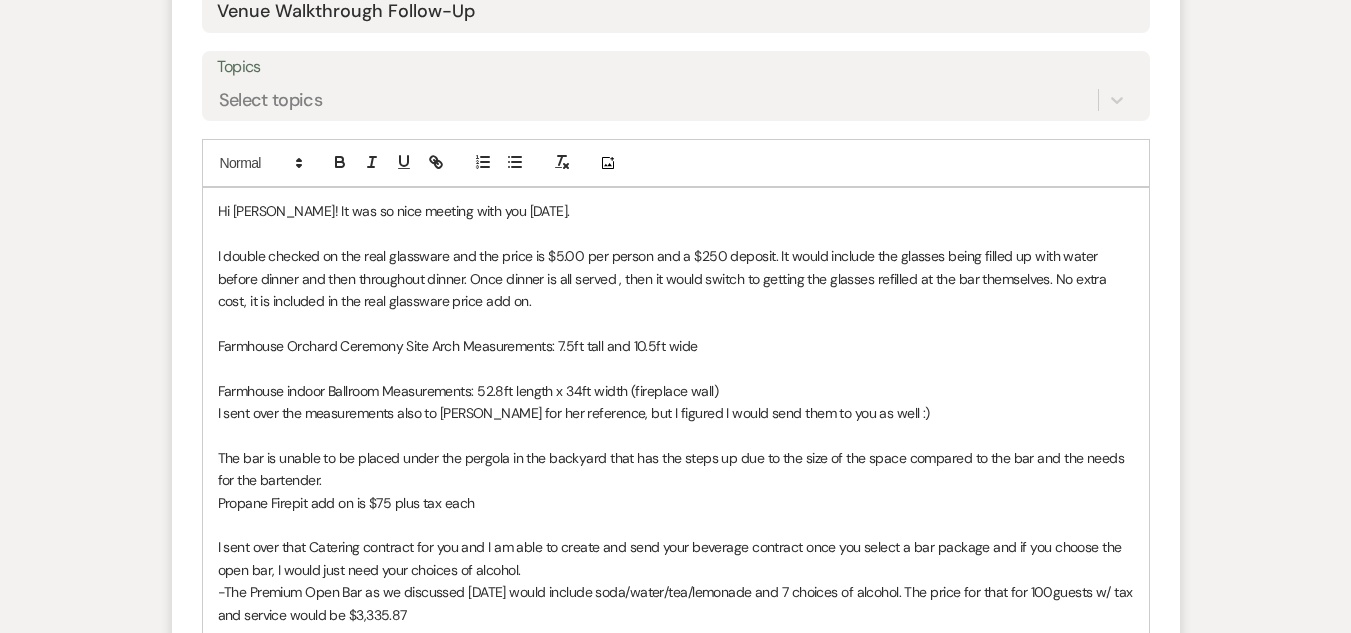 scroll, scrollTop: 929, scrollLeft: 0, axis: vertical 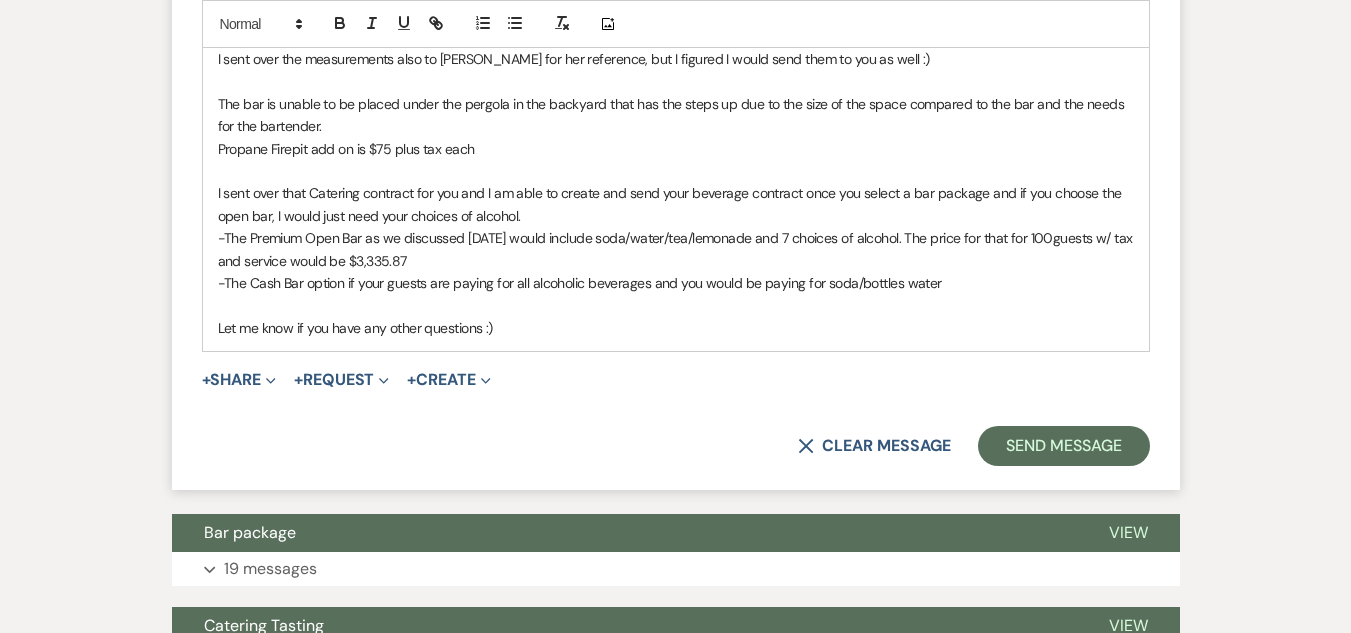 click on "-The Cash Bar option if your guests are paying for all alcoholic beverages and you would be paying for soda/bottles water" at bounding box center [676, 283] 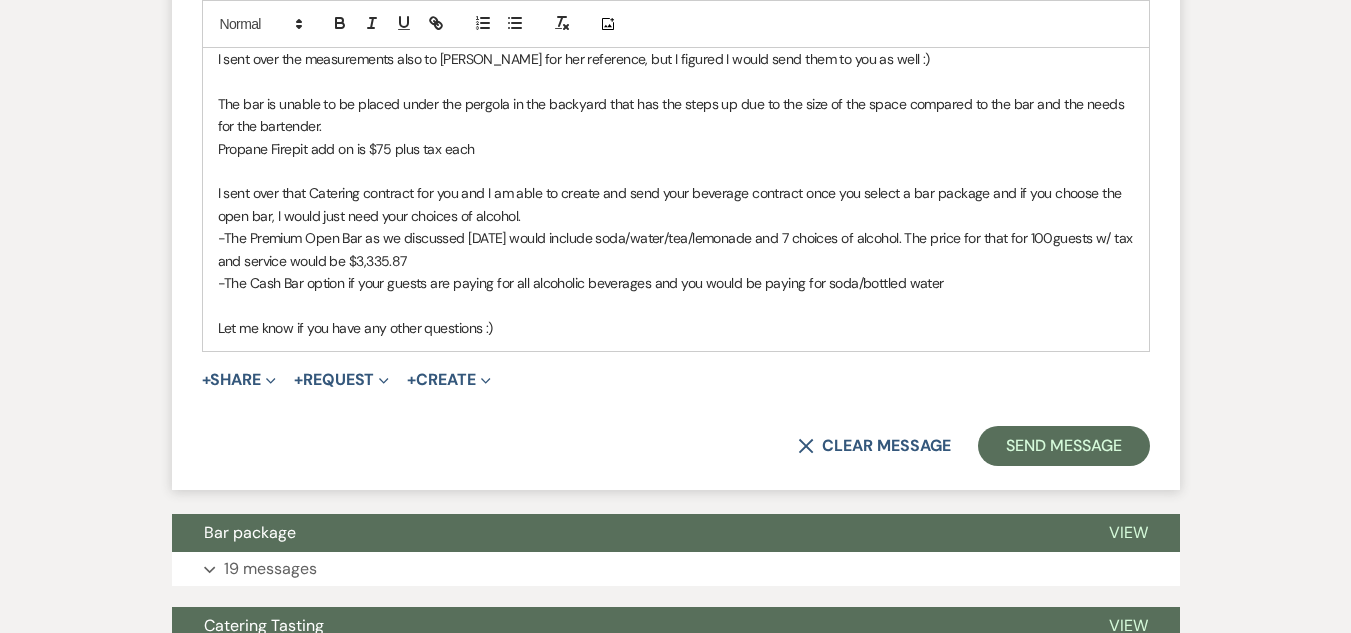 click on "-The Cash Bar option if your guests are paying for all alcoholic beverages and you would be paying for soda/bottled water" at bounding box center (676, 283) 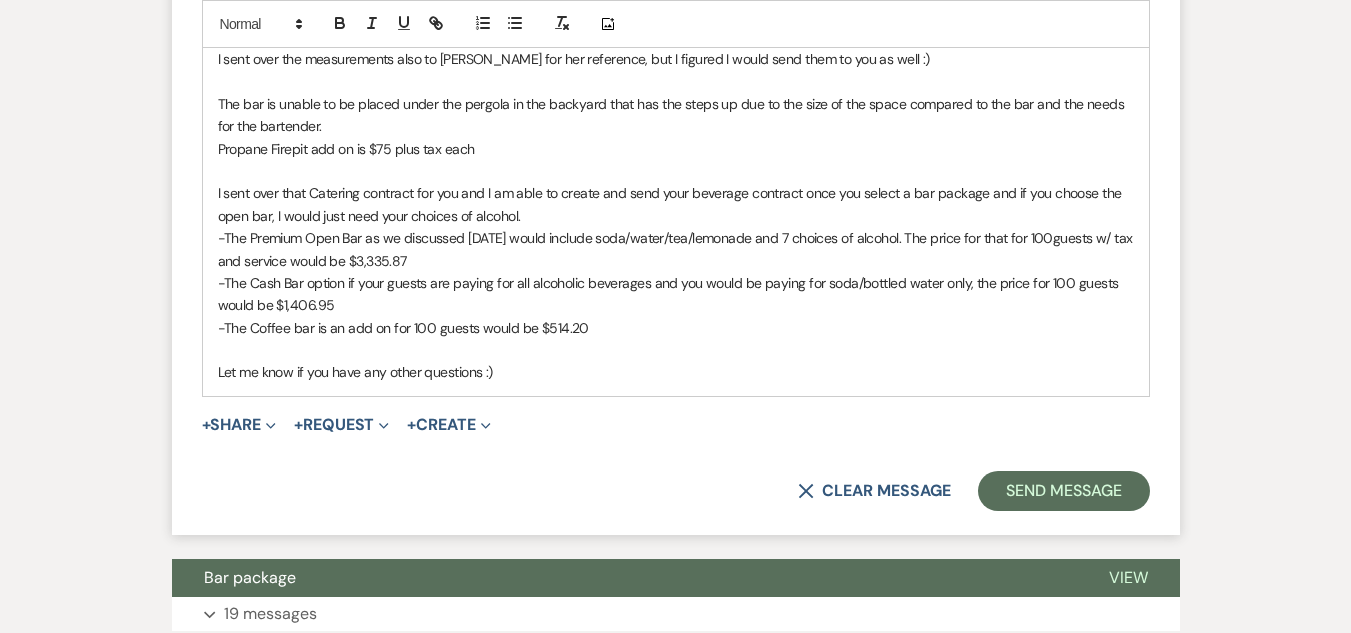 click on "-The Coffee bar is an add on for 100 guests would be $514.20" at bounding box center (676, 328) 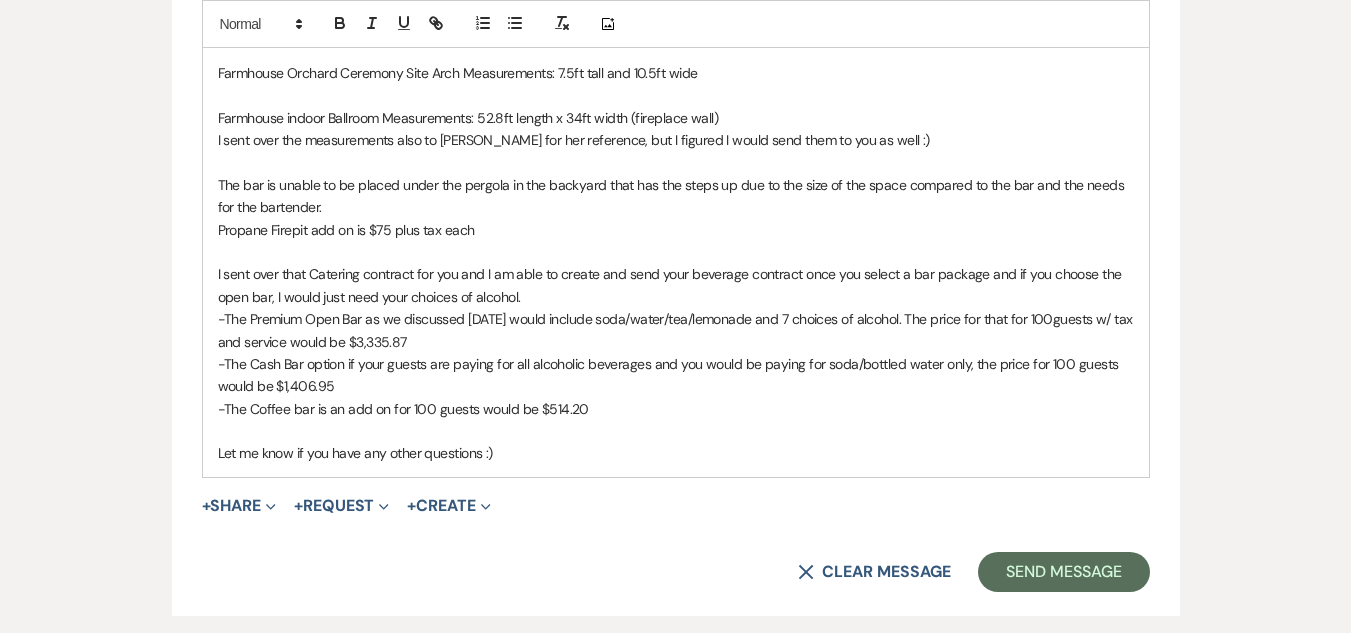 scroll, scrollTop: 1202, scrollLeft: 0, axis: vertical 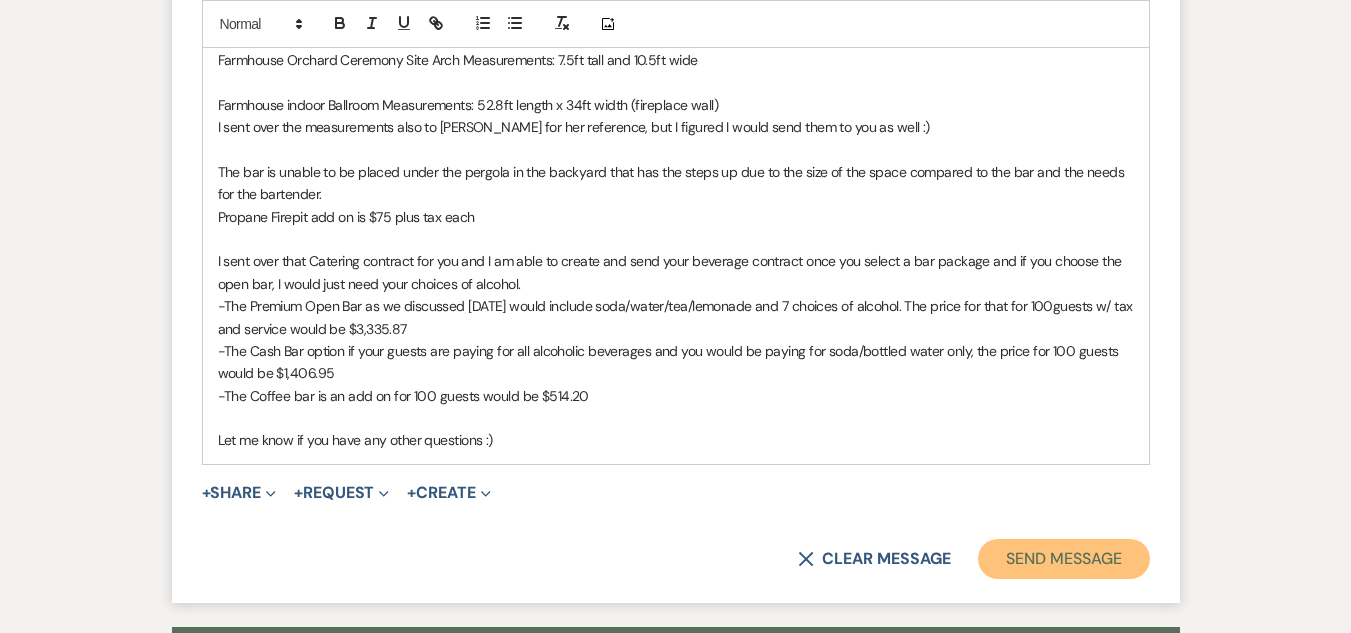 click on "Send Message" at bounding box center [1063, 559] 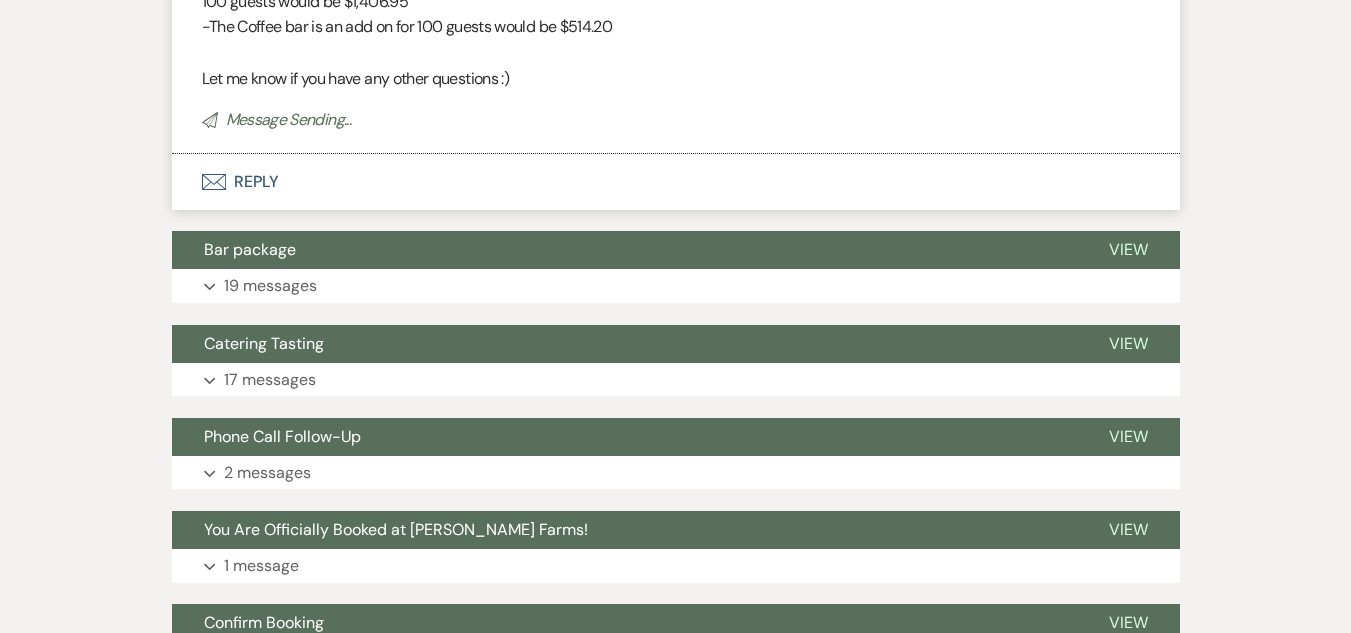 scroll, scrollTop: 458, scrollLeft: 0, axis: vertical 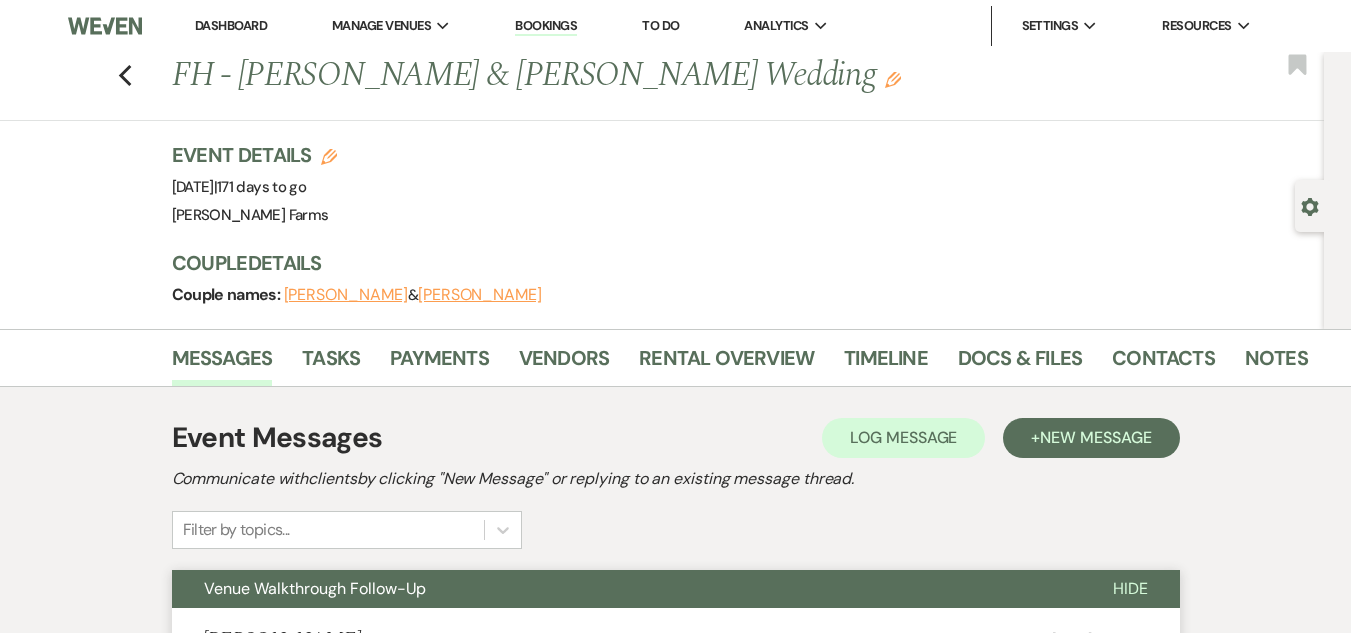 click on "Dashboard" at bounding box center (231, 25) 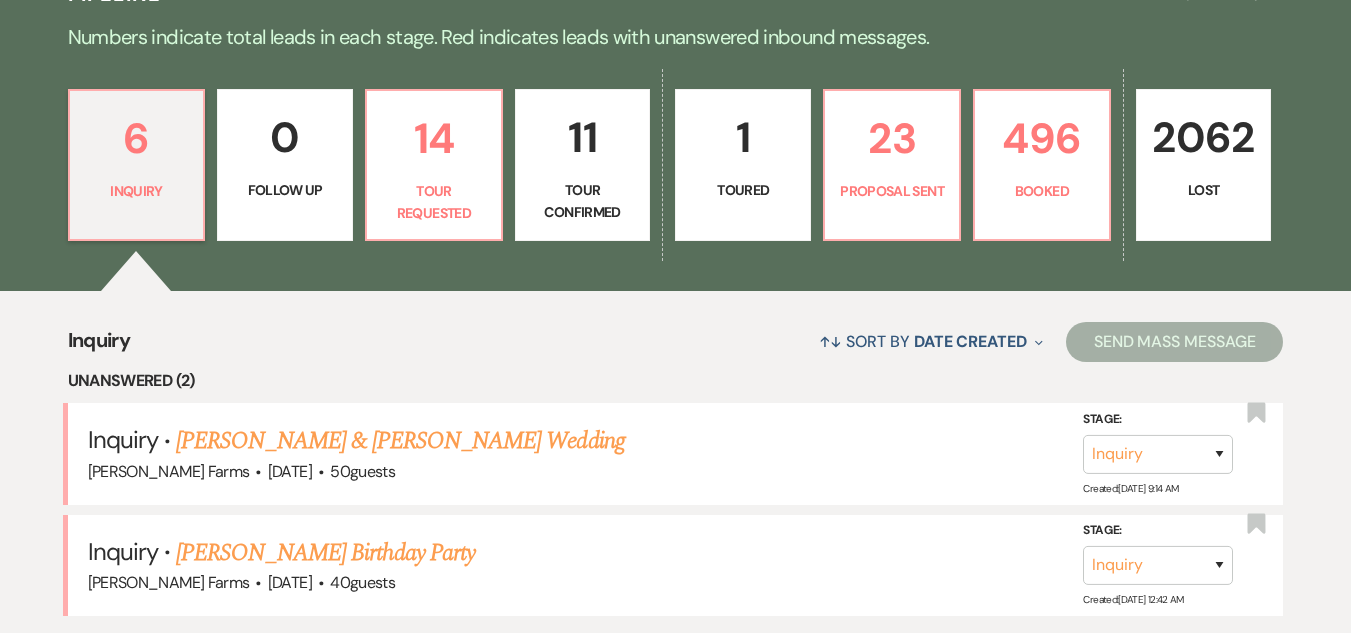 scroll, scrollTop: 489, scrollLeft: 0, axis: vertical 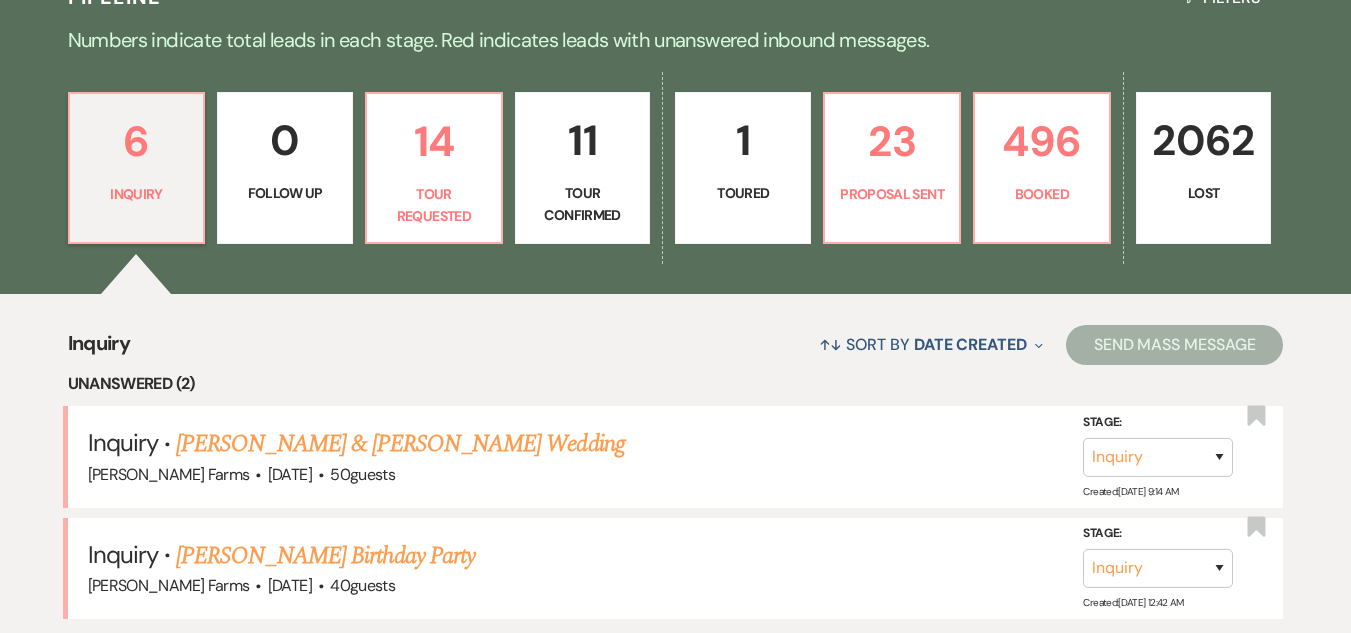 click on "Toured" at bounding box center (743, 193) 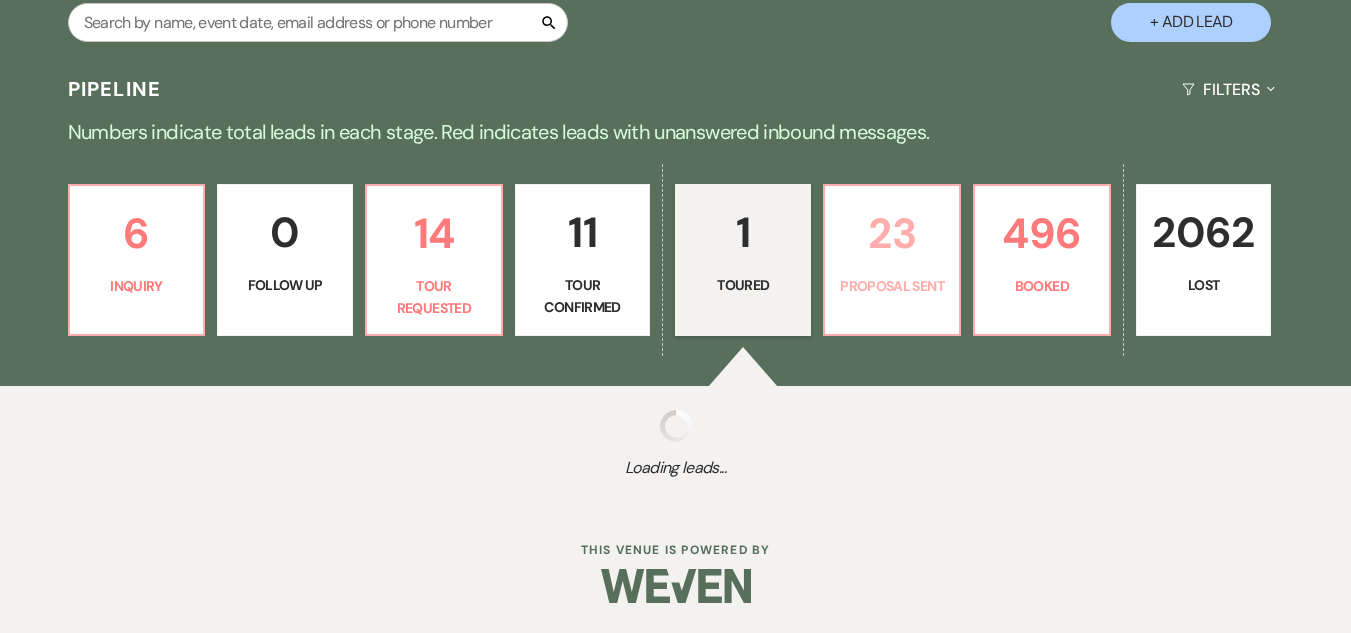 select on "5" 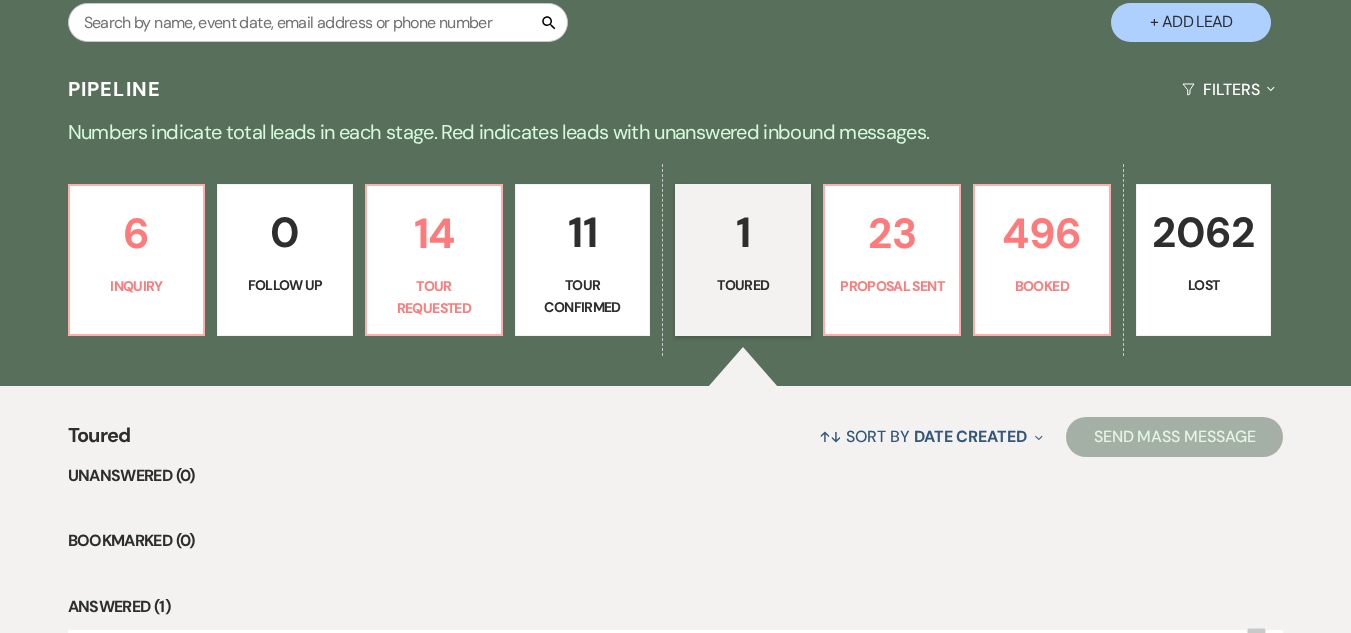 scroll, scrollTop: 489, scrollLeft: 0, axis: vertical 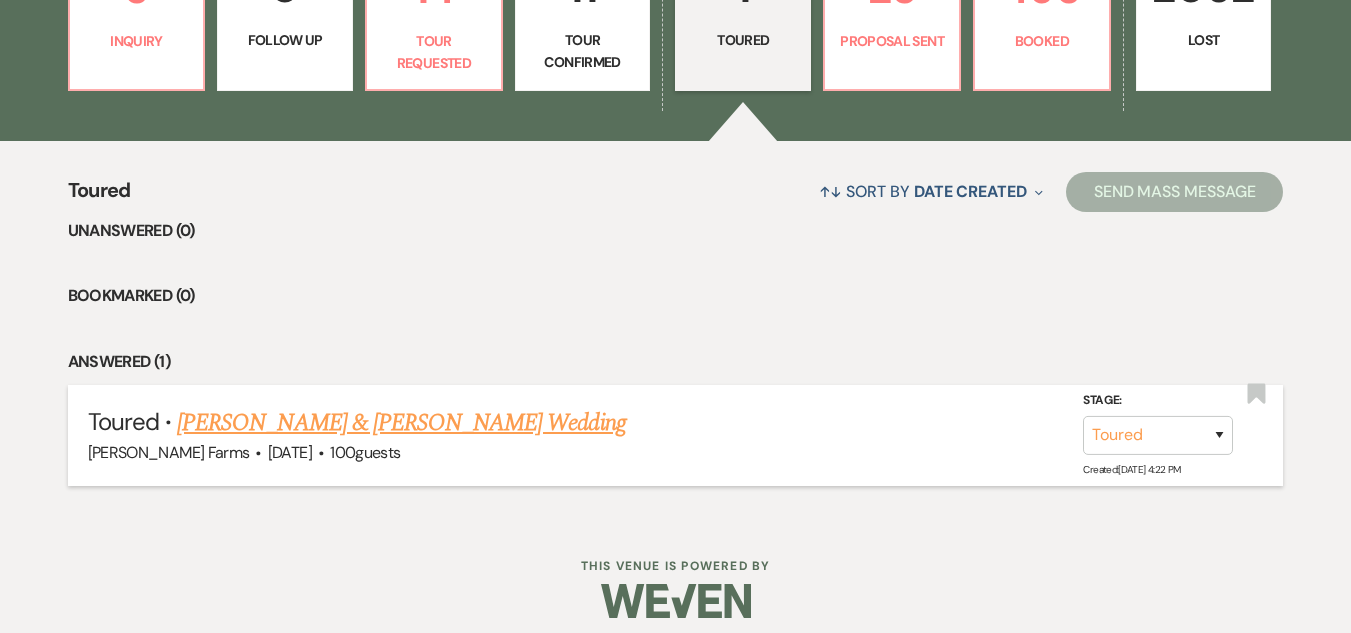click on "[PERSON_NAME] & [PERSON_NAME] Wedding" at bounding box center [401, 423] 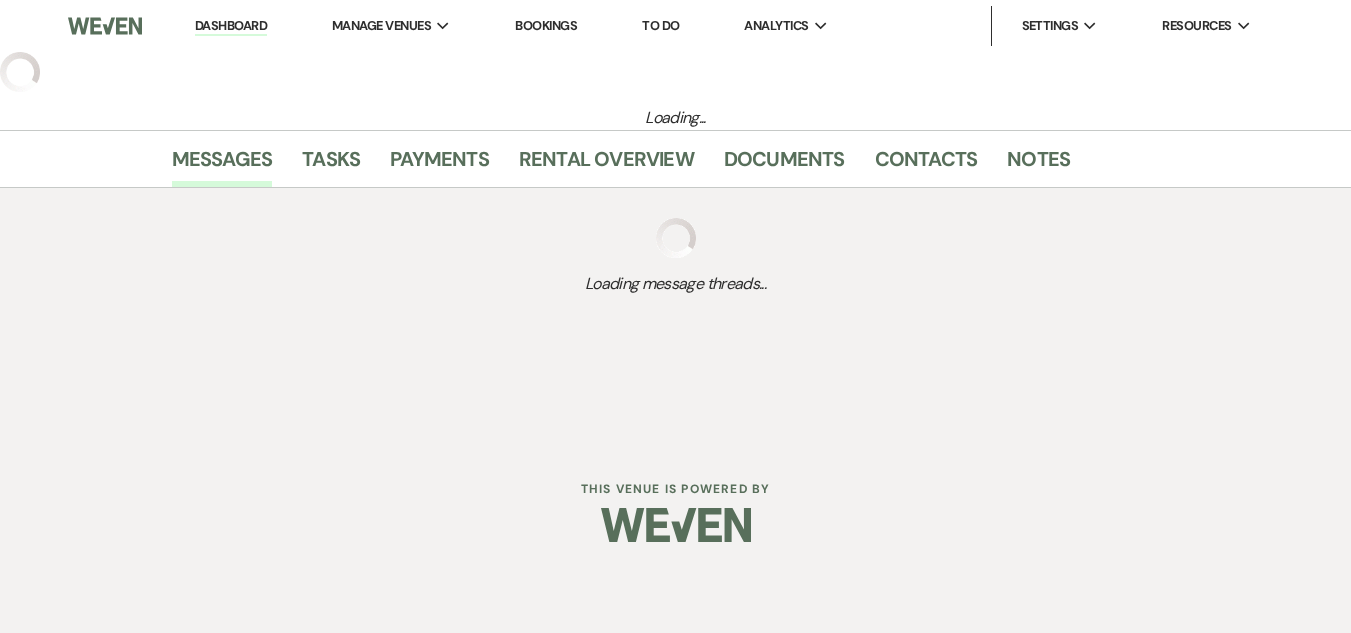 select on "5" 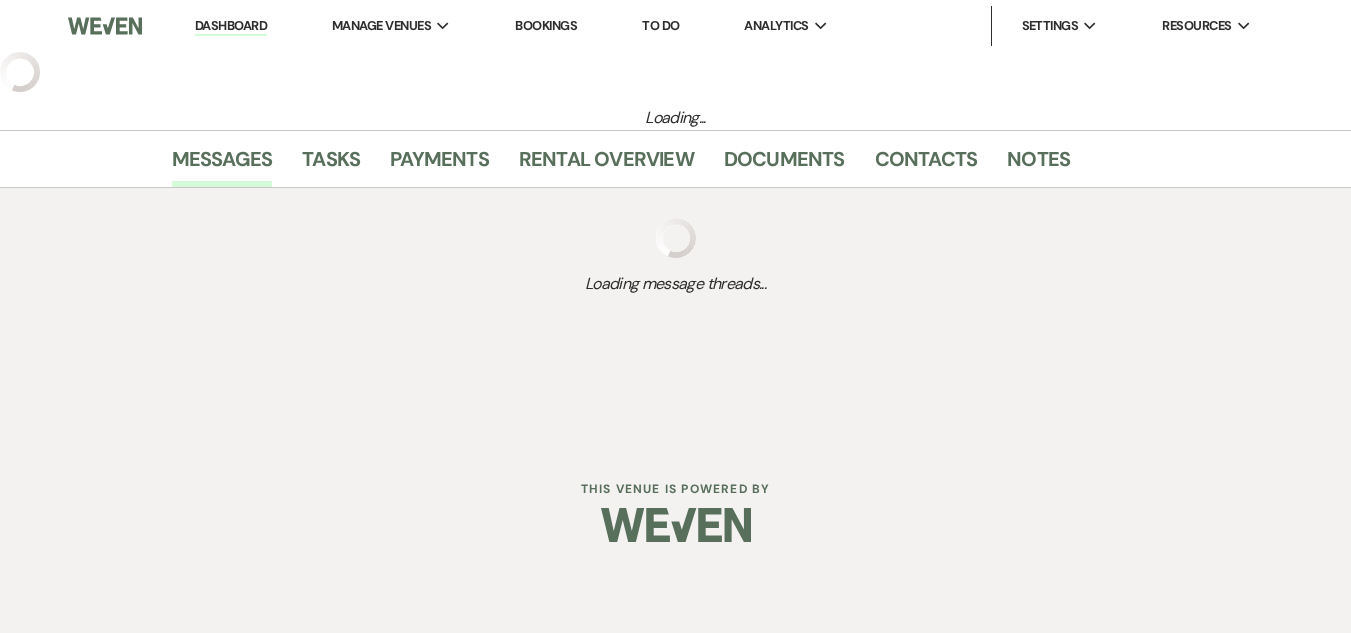 select on "5" 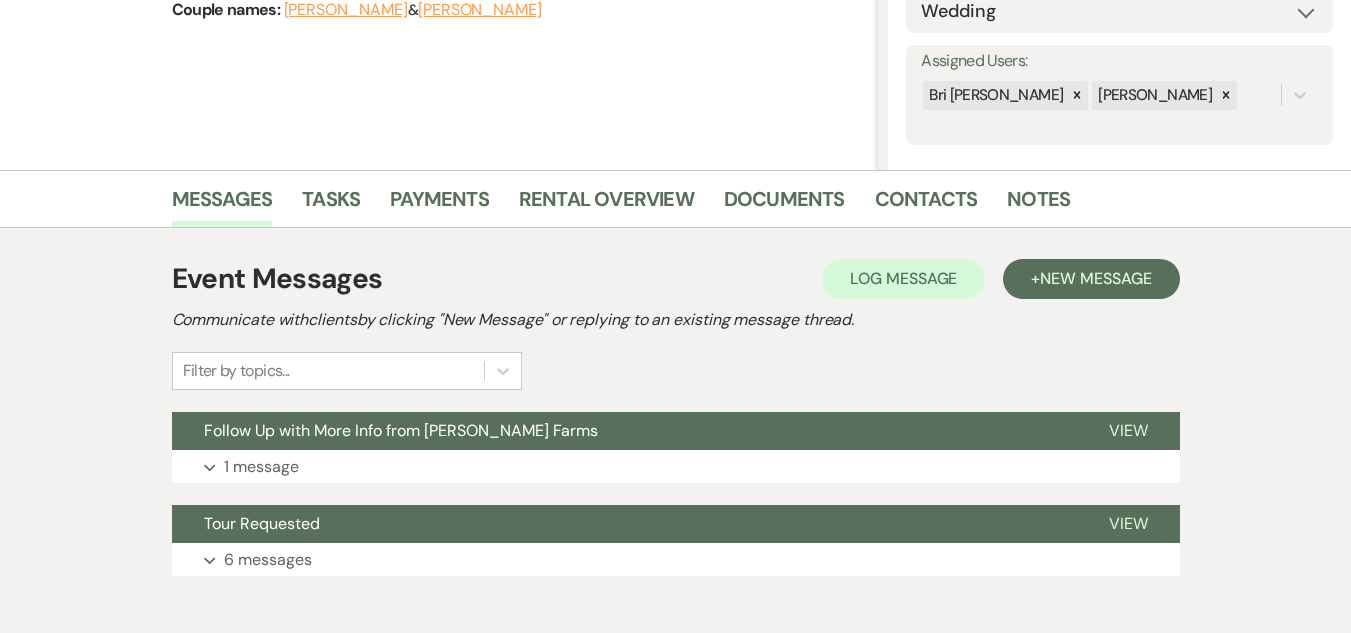 scroll, scrollTop: 355, scrollLeft: 0, axis: vertical 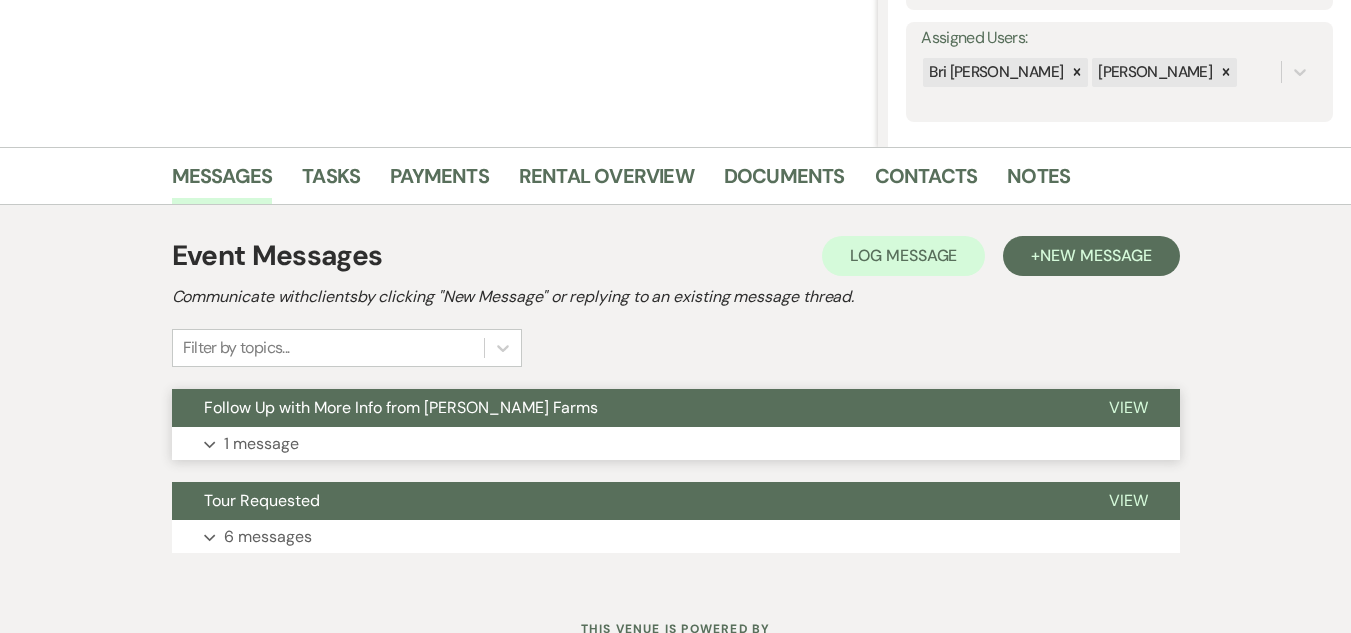 click on "Expand 1 message" at bounding box center [676, 444] 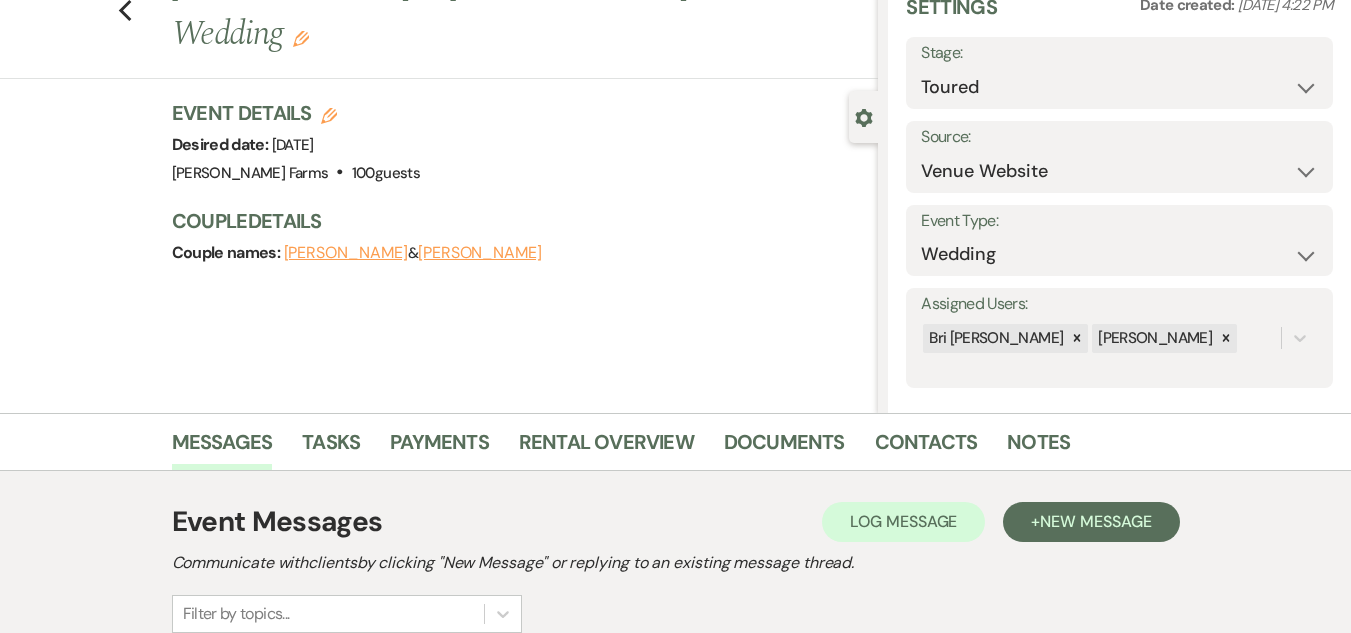 scroll, scrollTop: 1, scrollLeft: 0, axis: vertical 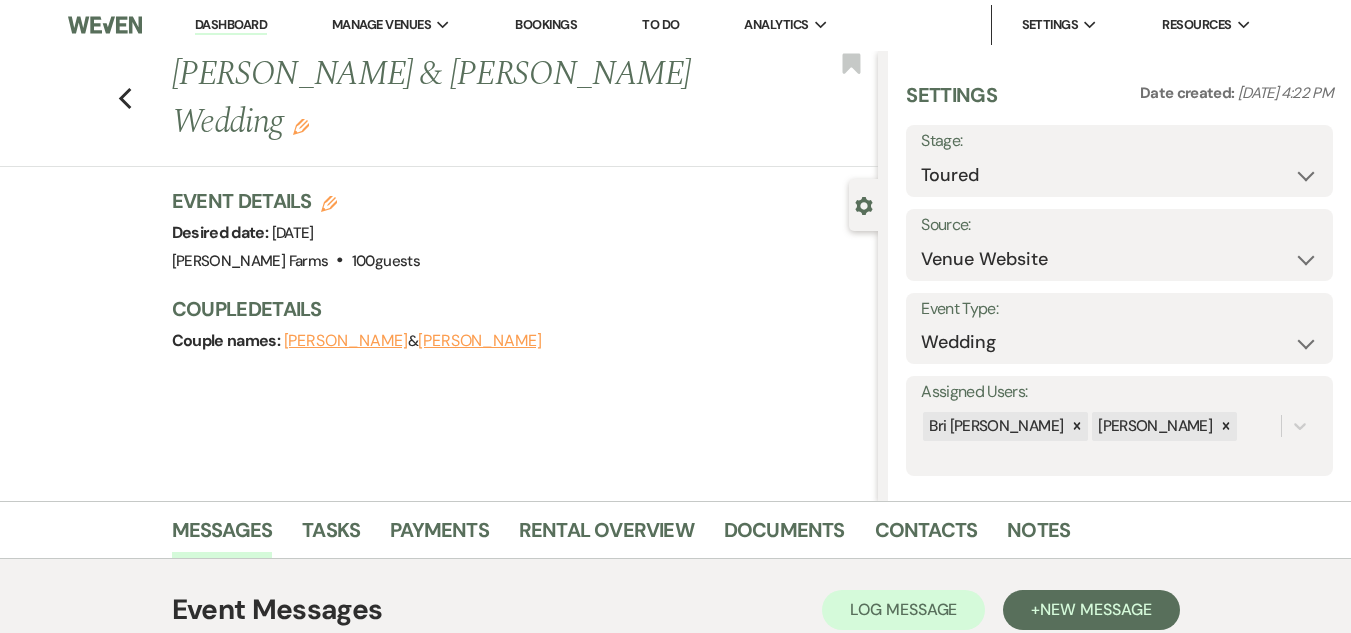 click on "Dashboard" at bounding box center [231, 25] 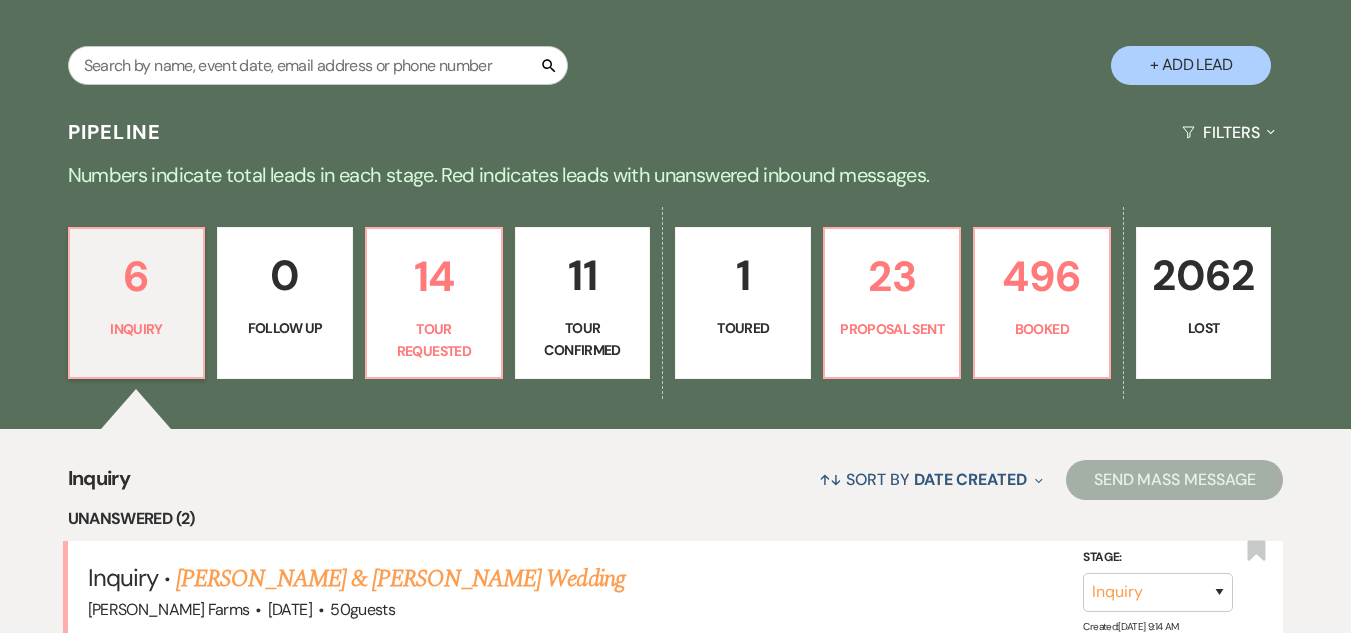 scroll, scrollTop: 437, scrollLeft: 0, axis: vertical 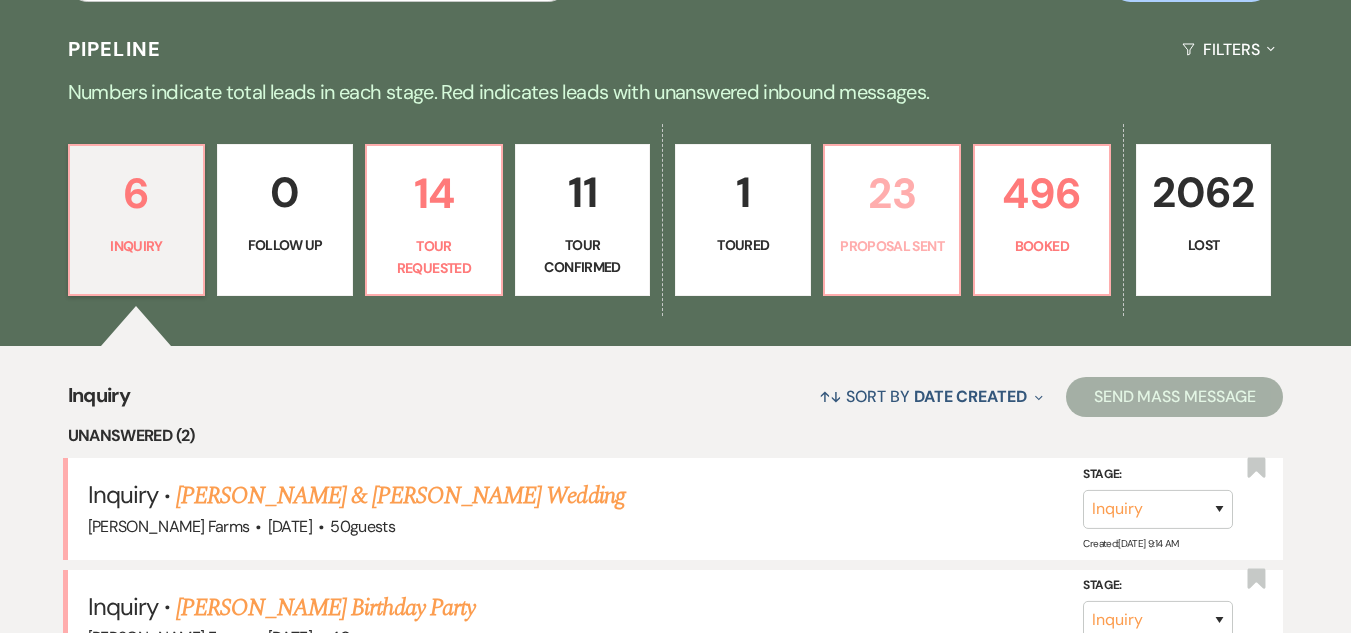 click on "Proposal Sent" at bounding box center [892, 246] 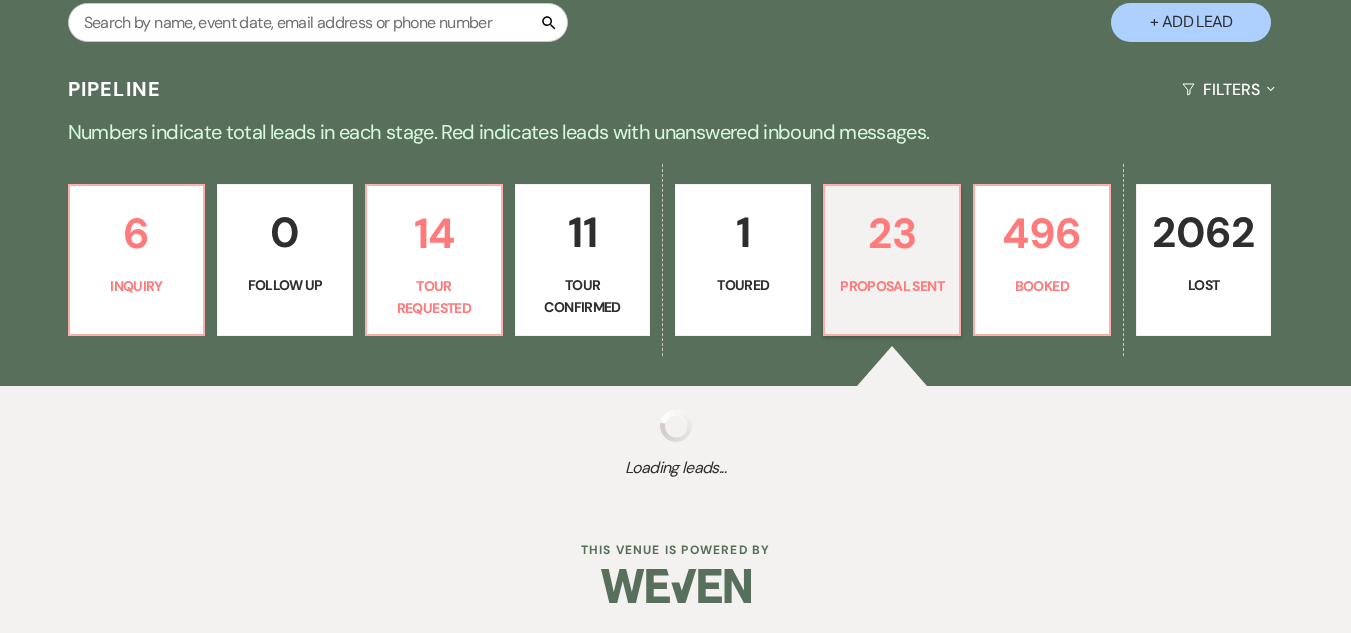 select on "6" 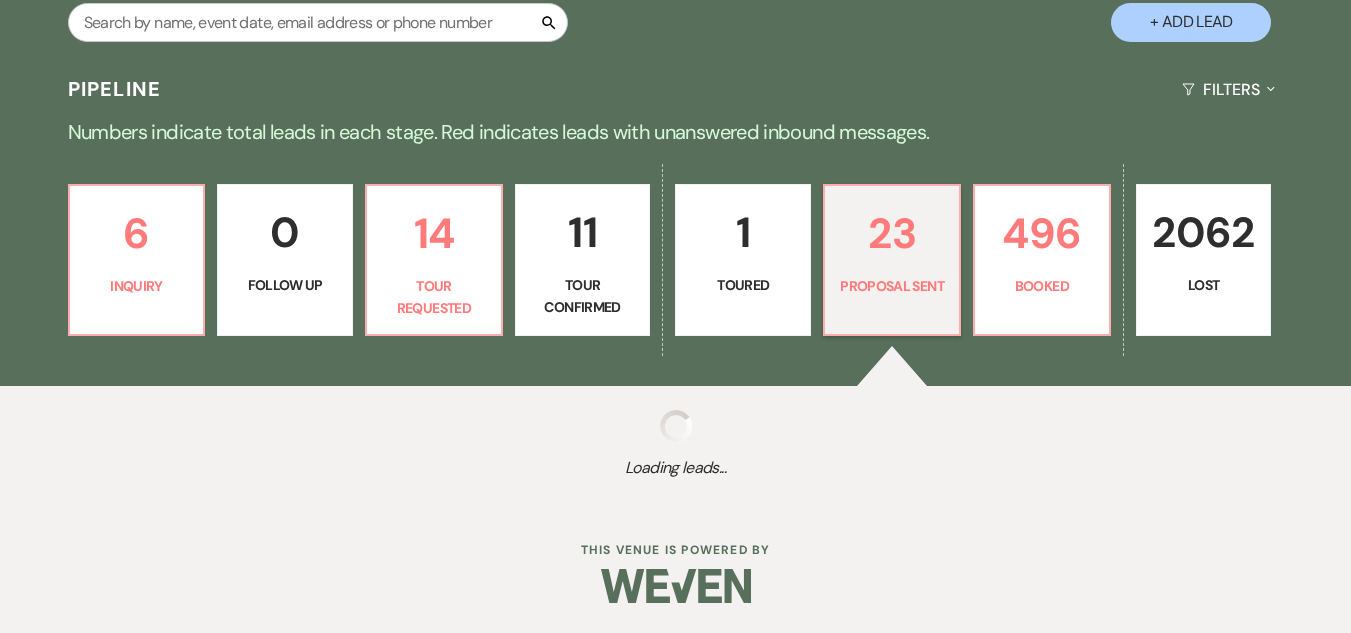 select on "6" 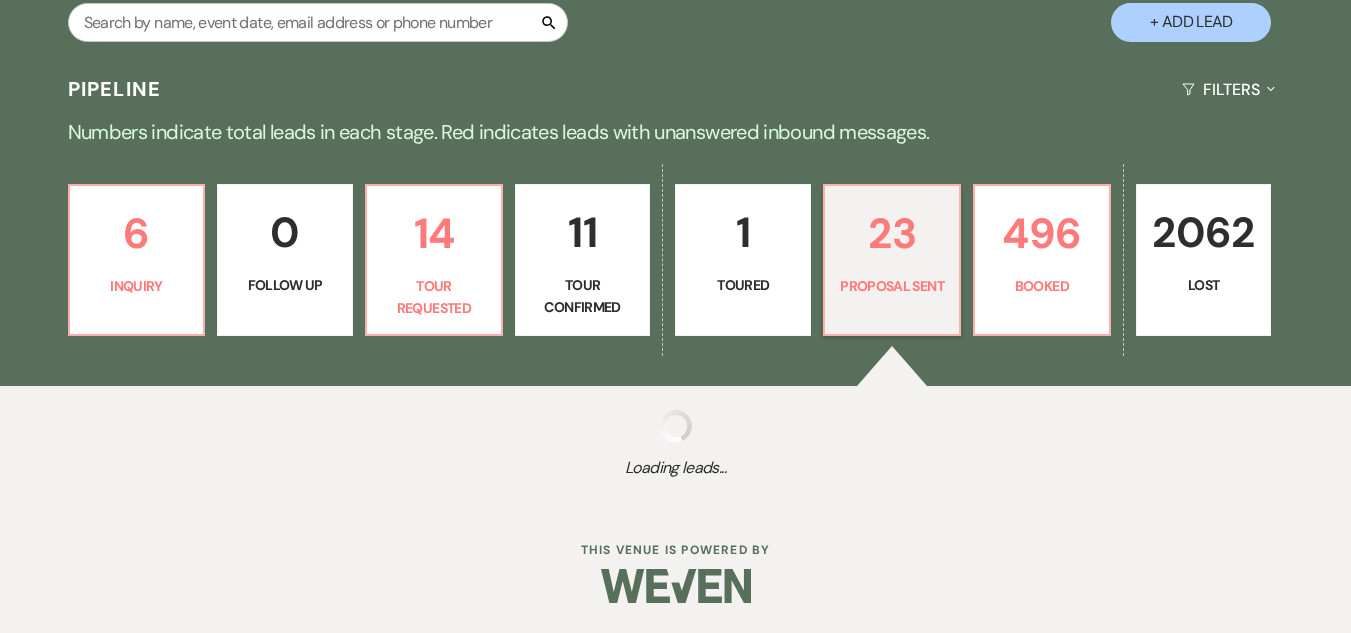 select on "6" 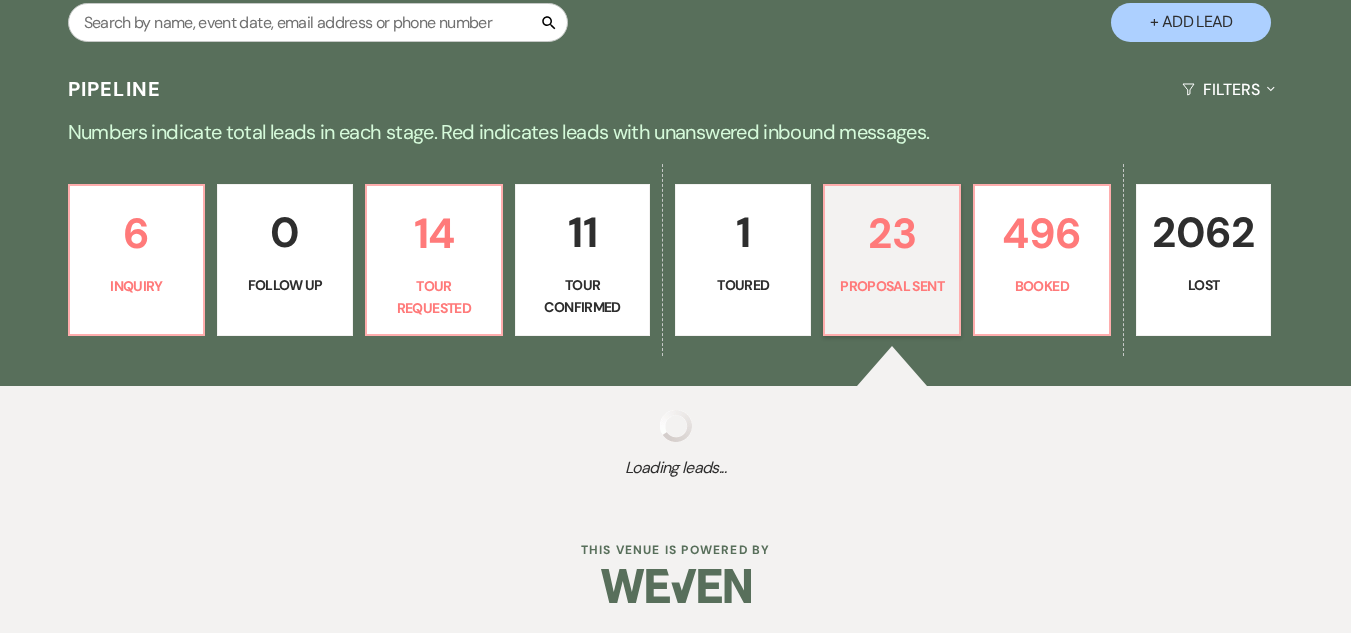 select on "6" 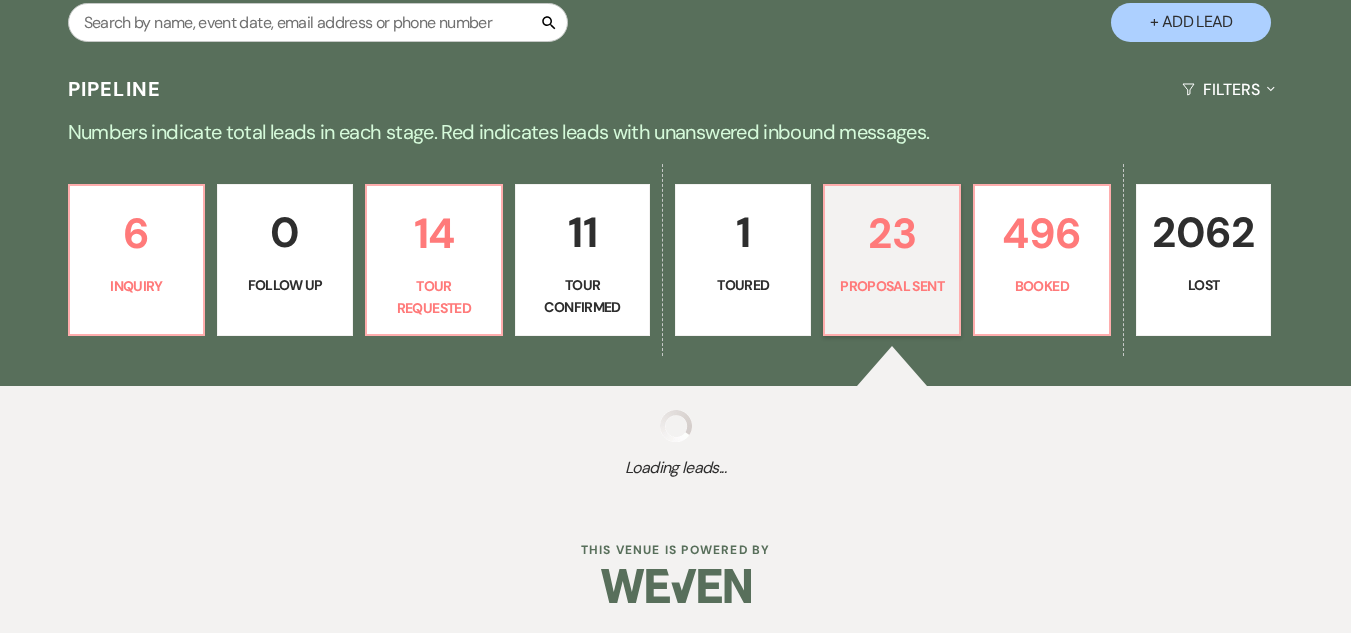 select on "6" 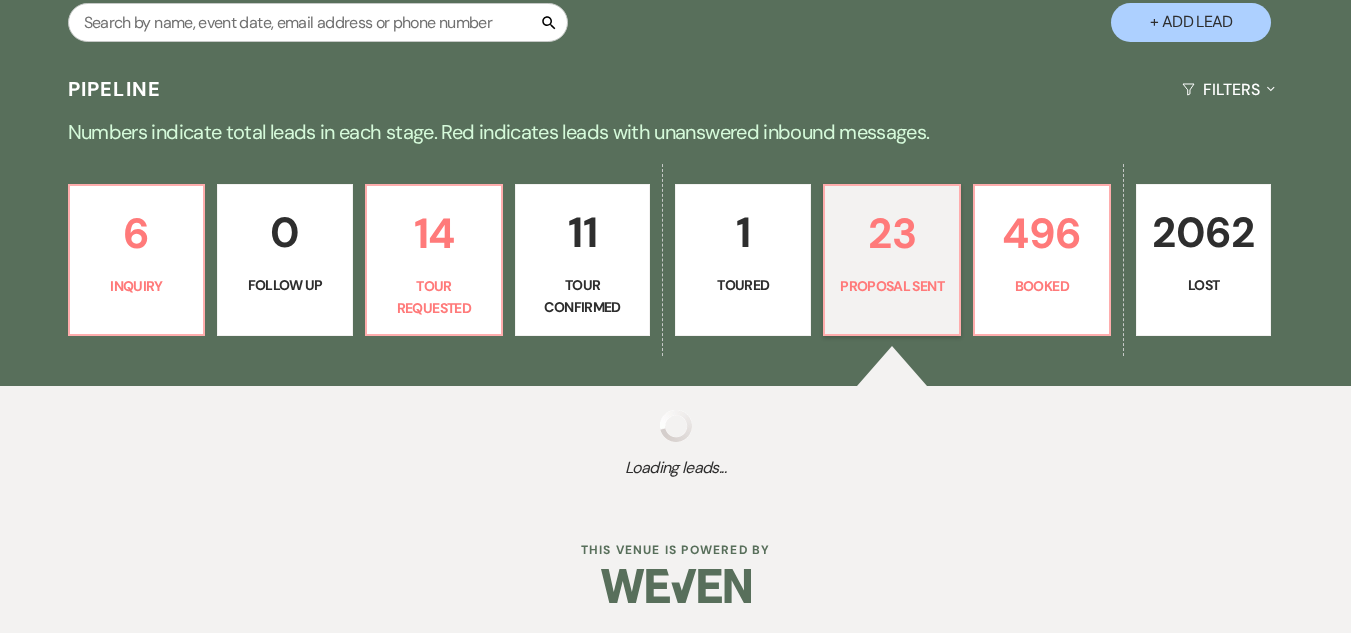 select on "6" 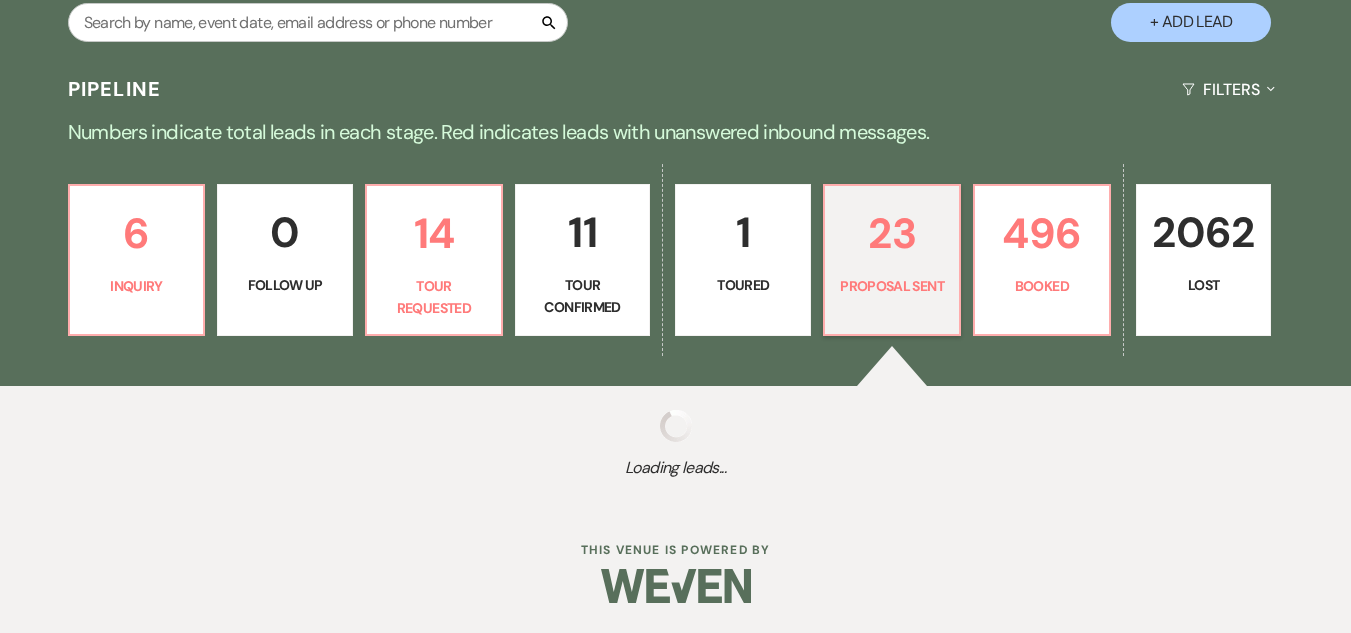 select on "6" 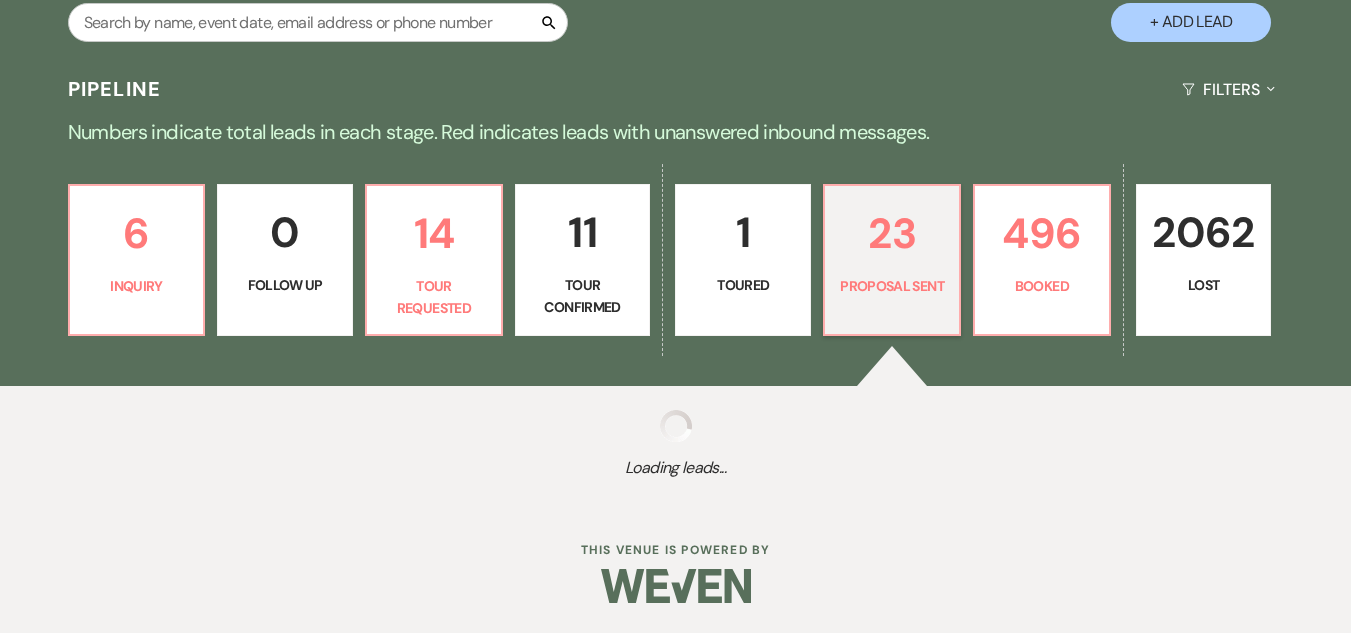 select on "6" 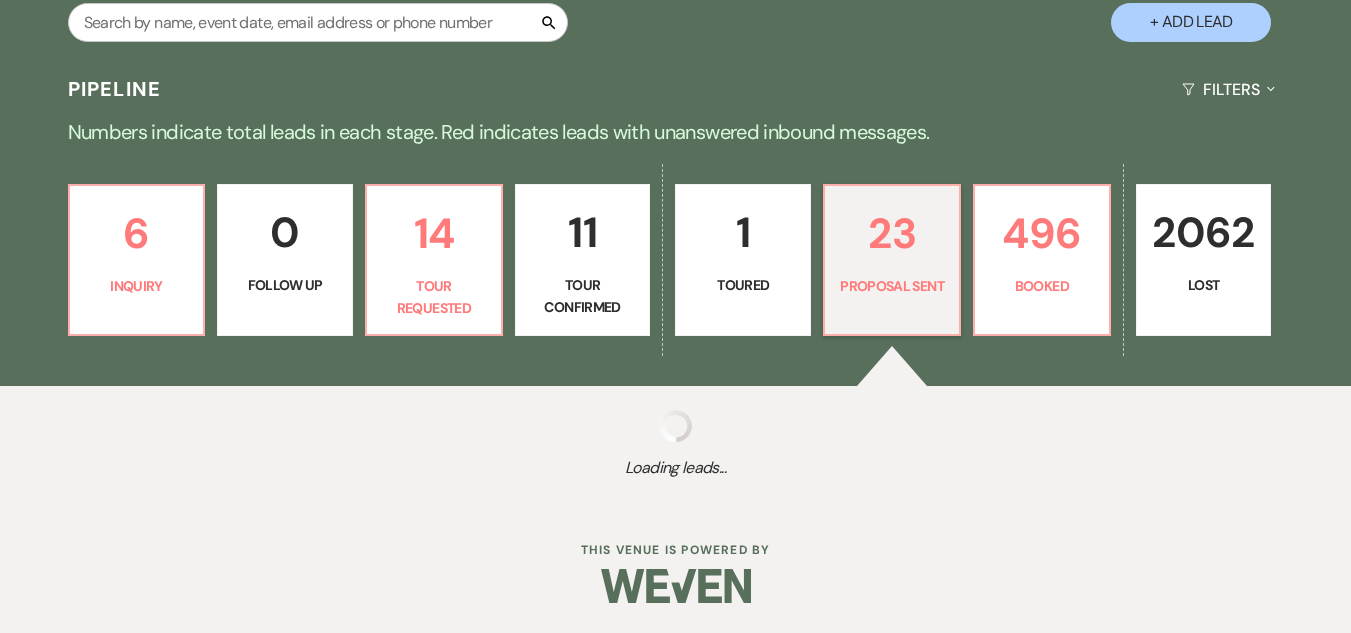 select on "6" 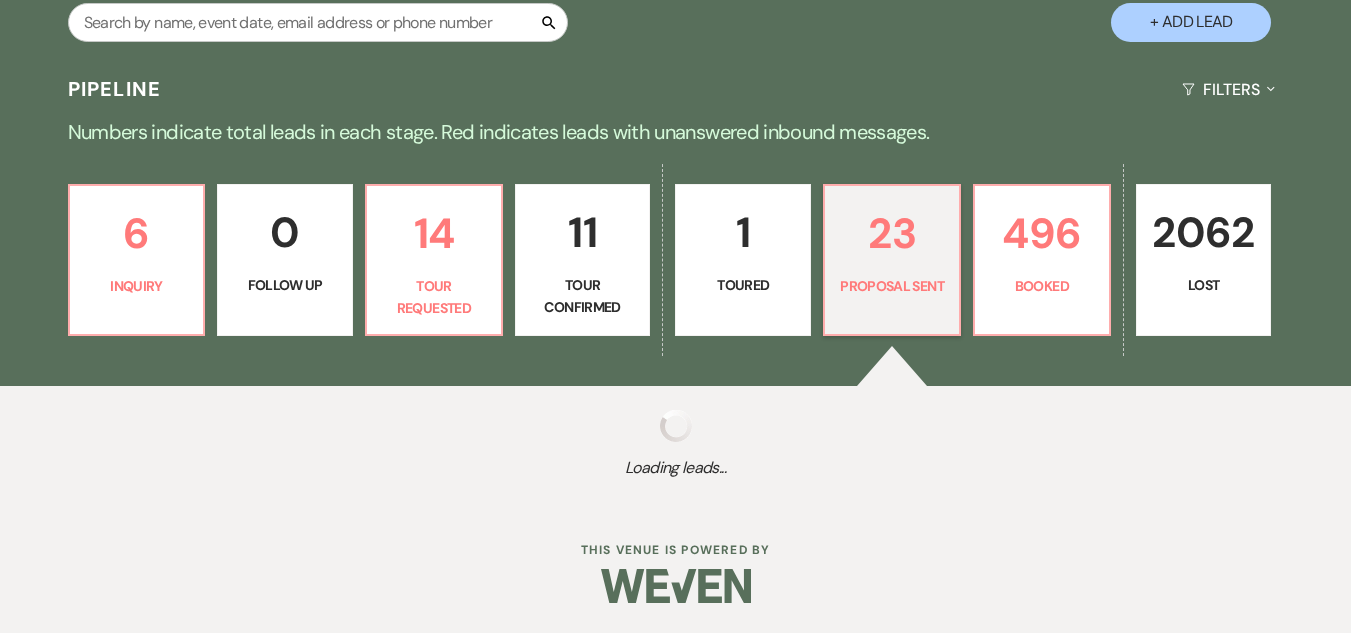 select on "6" 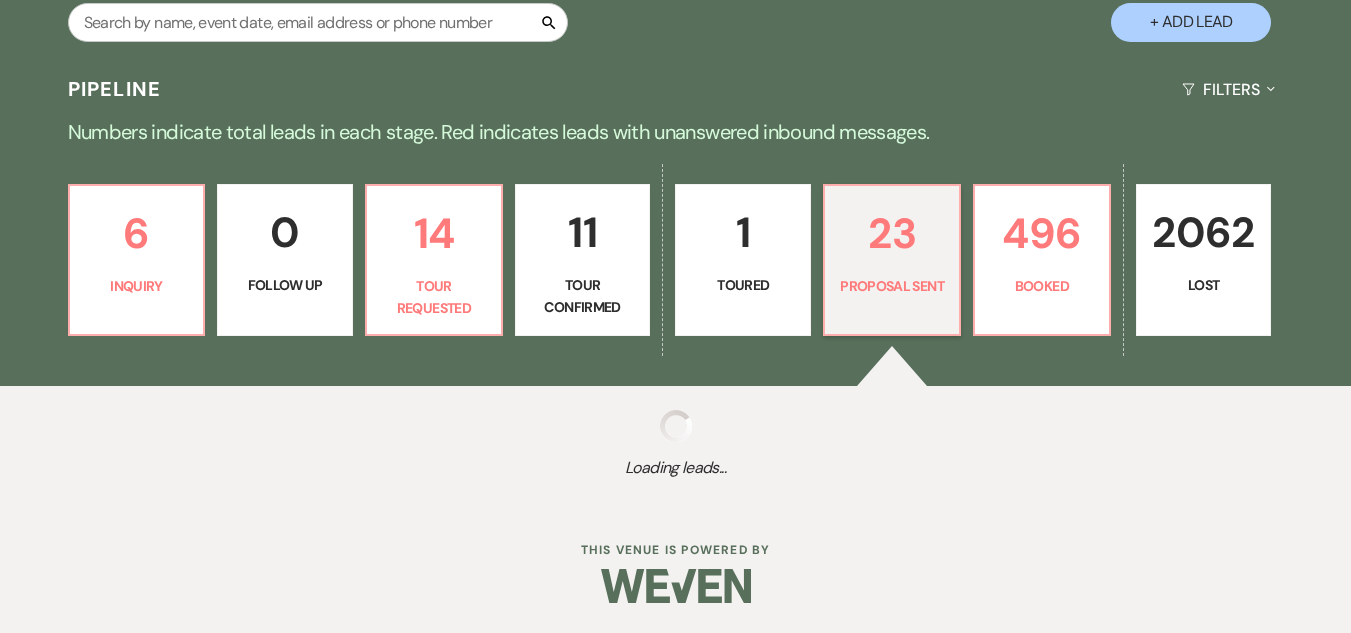 select on "6" 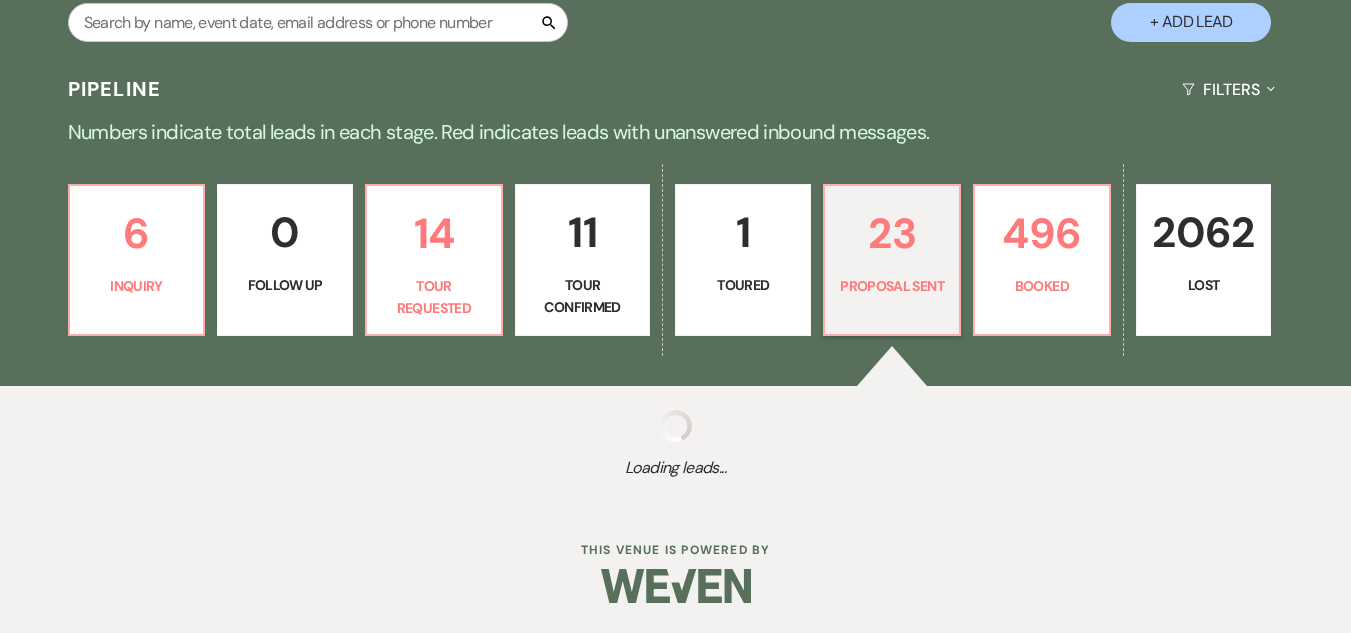 select on "6" 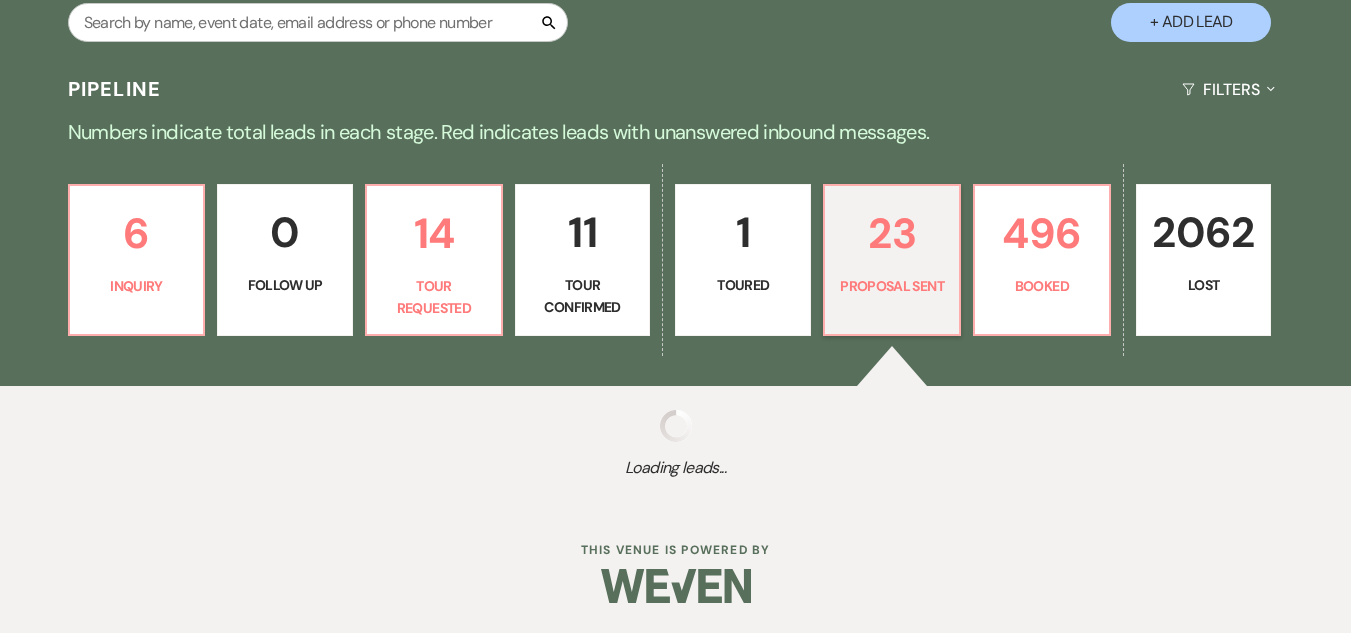 select on "6" 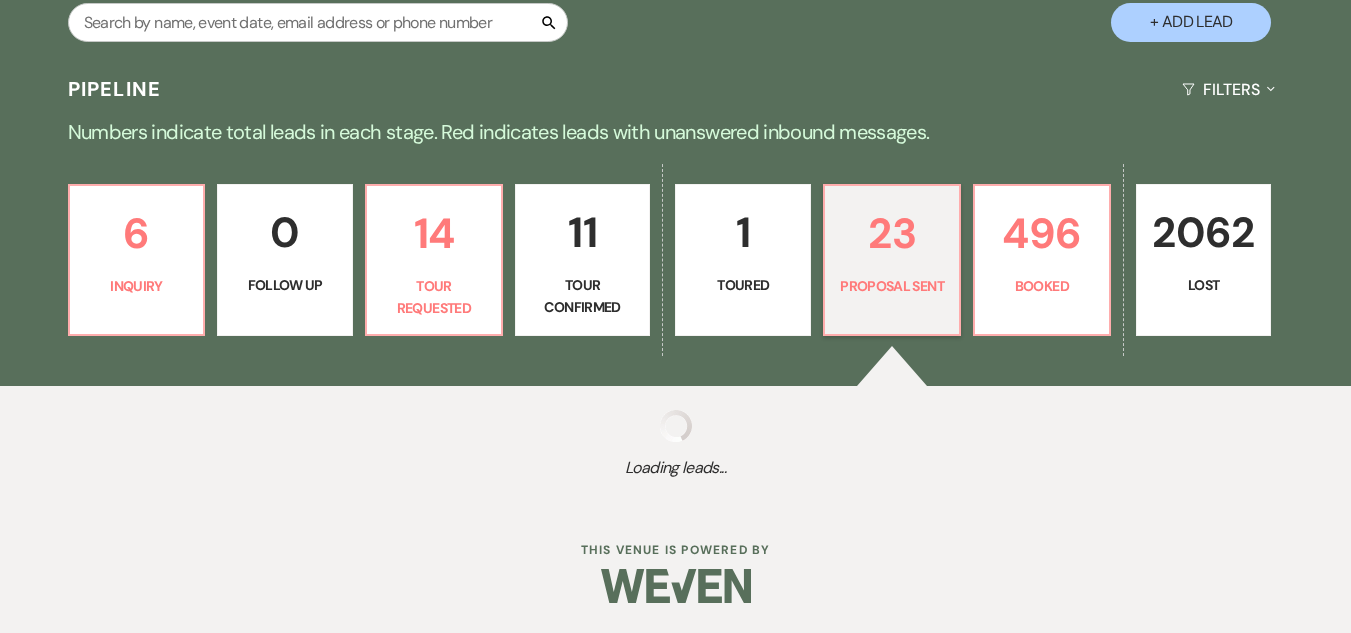 select on "6" 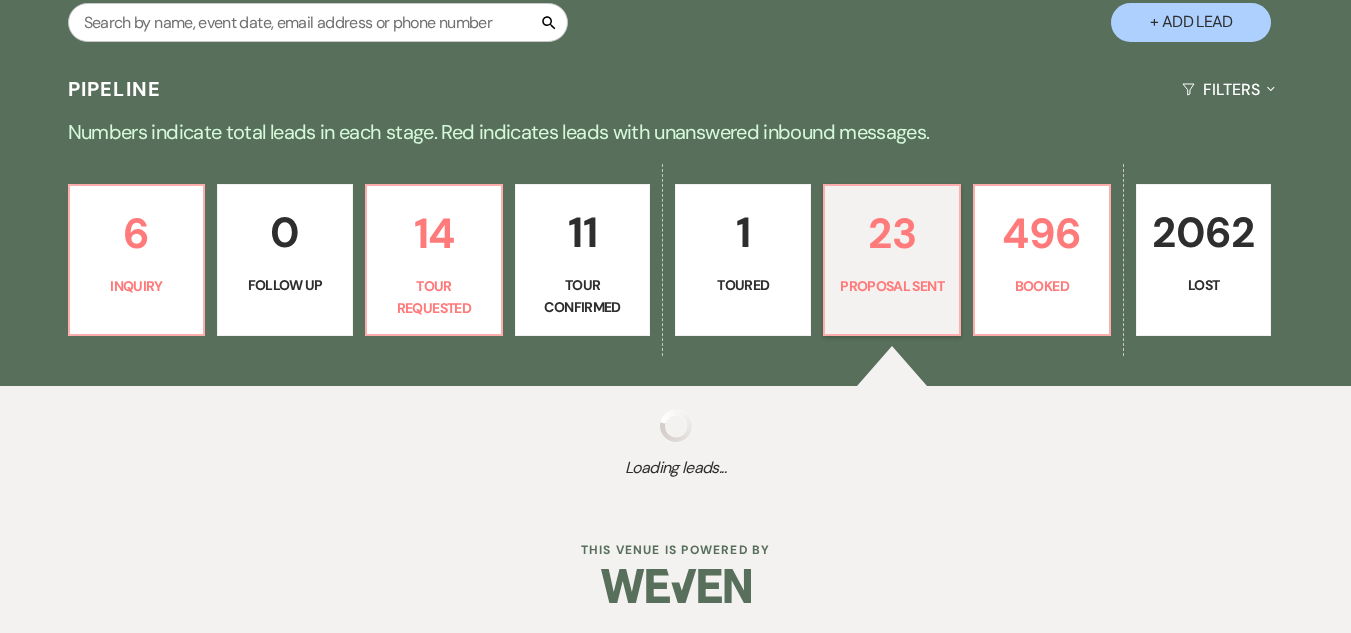 select on "6" 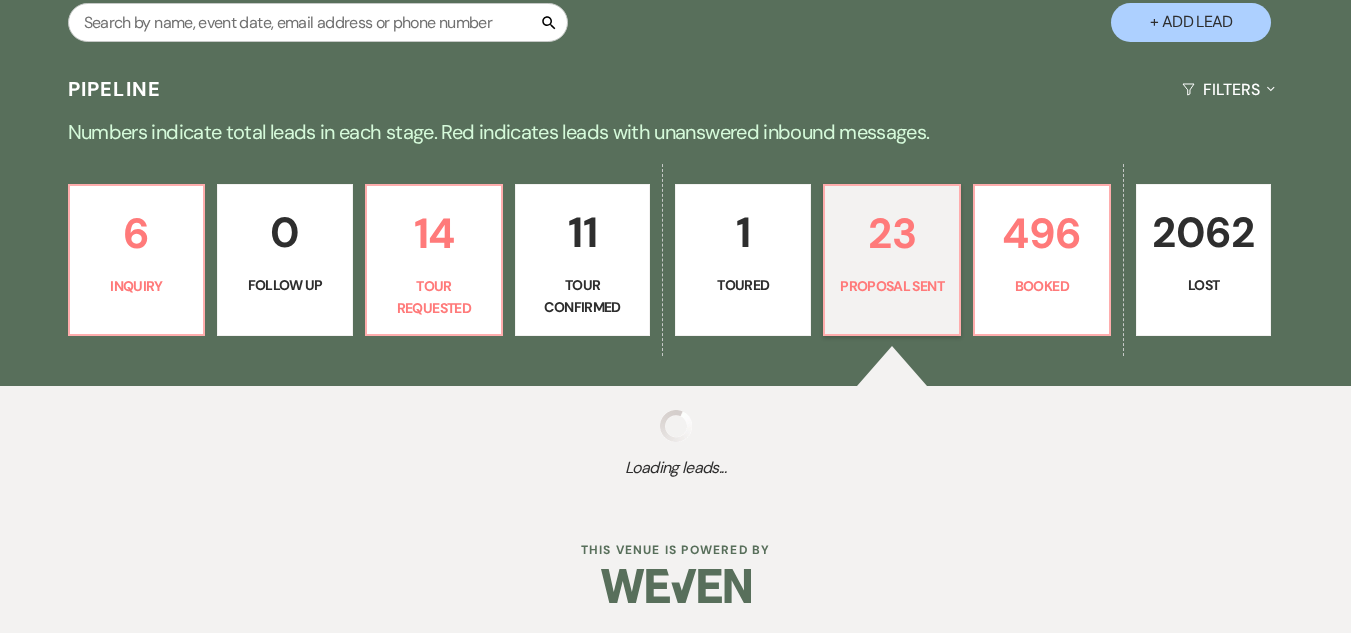 select on "6" 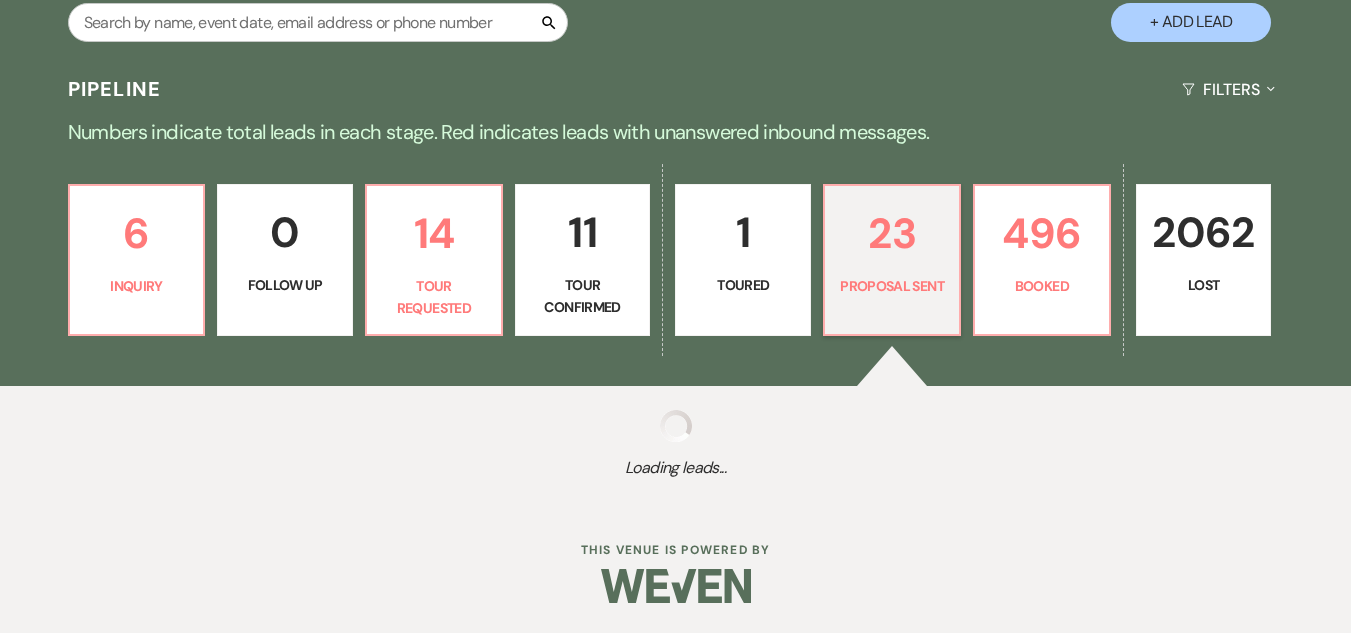 select on "6" 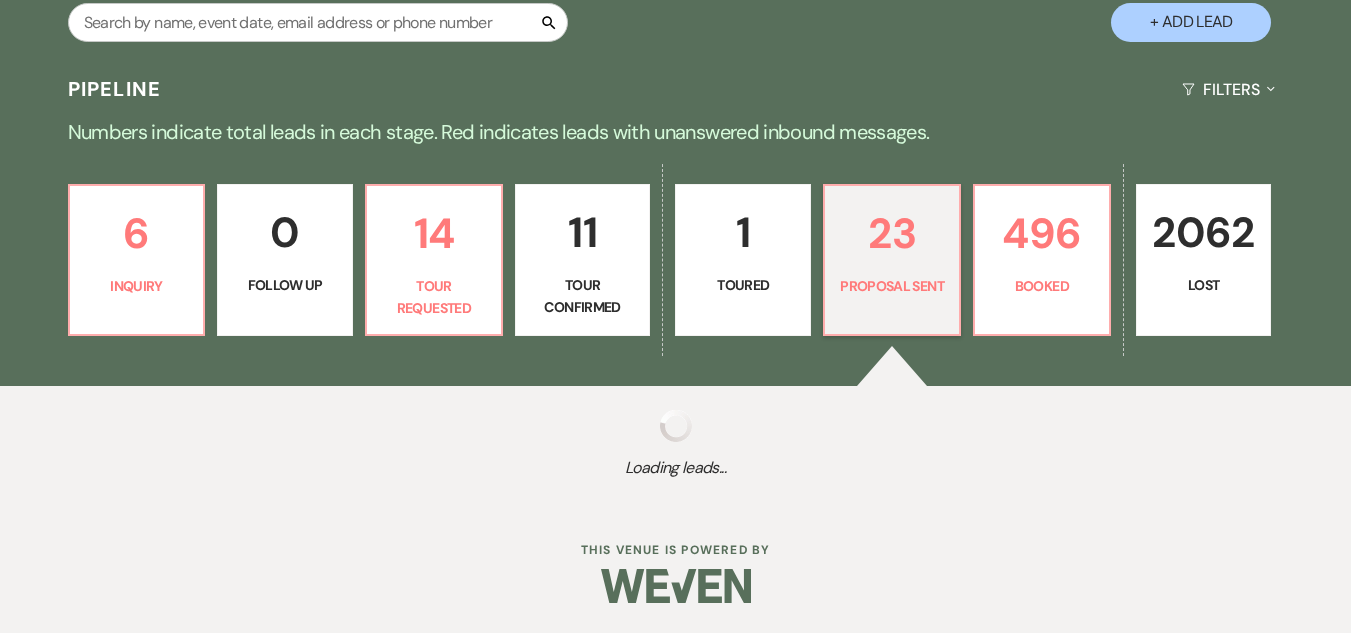select on "6" 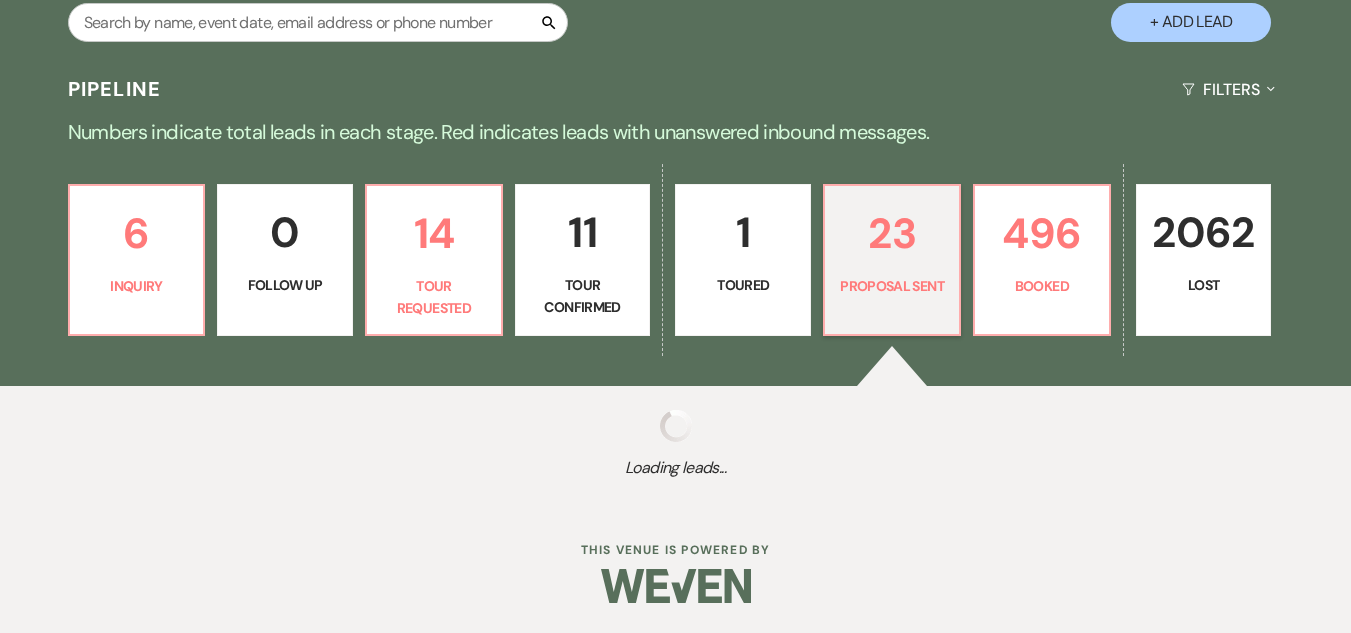 select on "6" 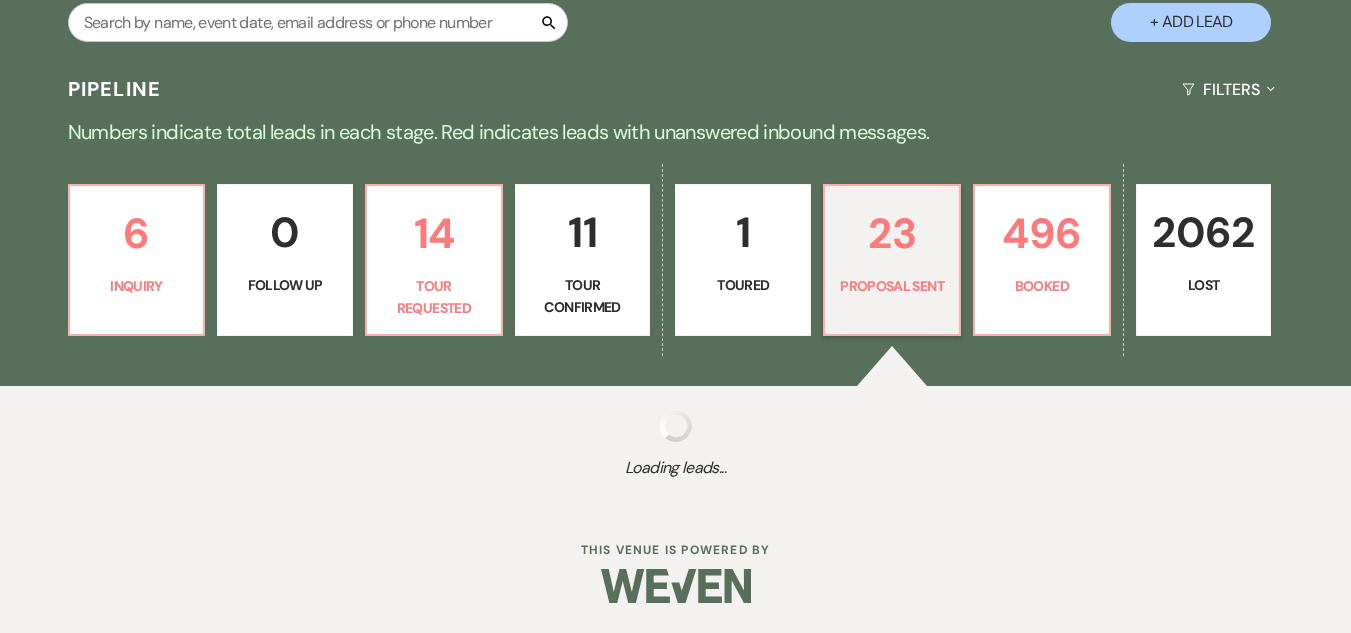 select on "6" 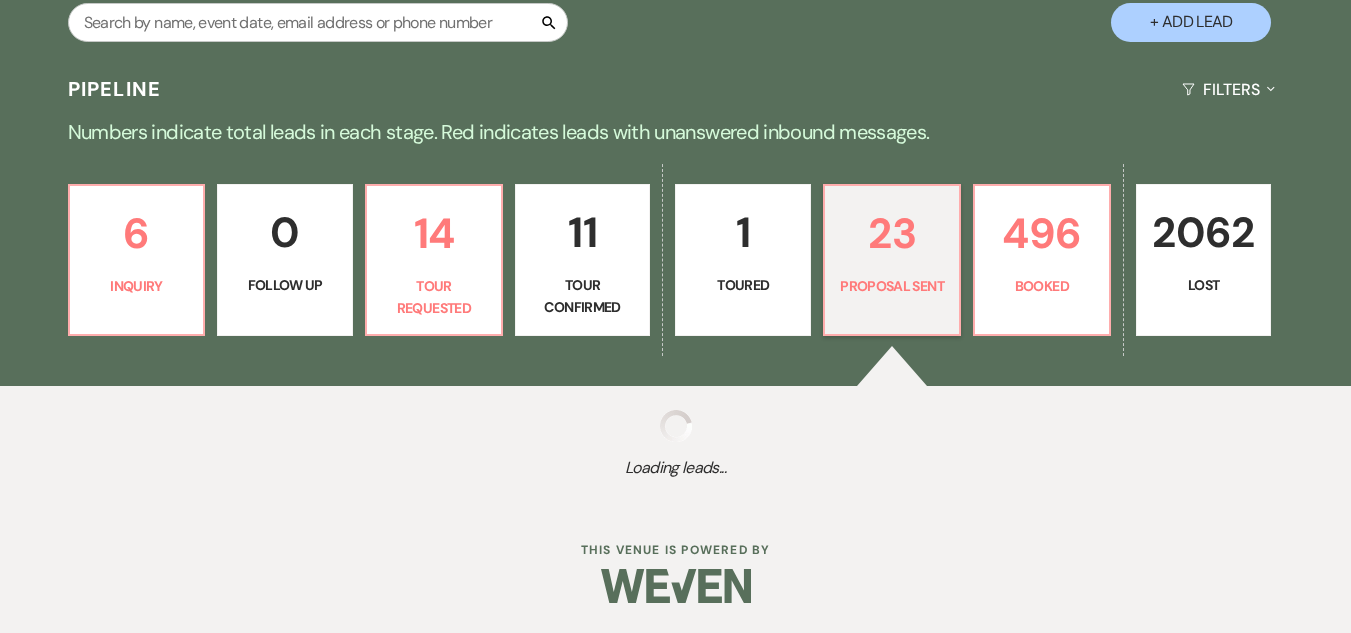 select on "6" 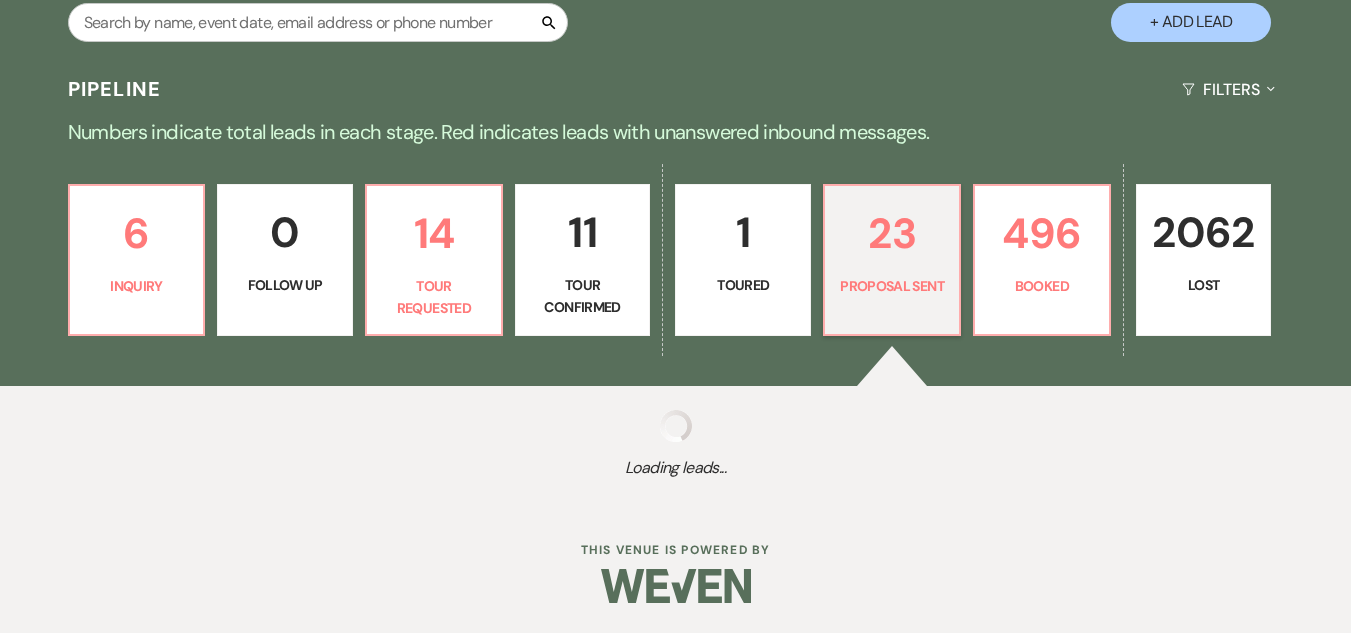 select on "6" 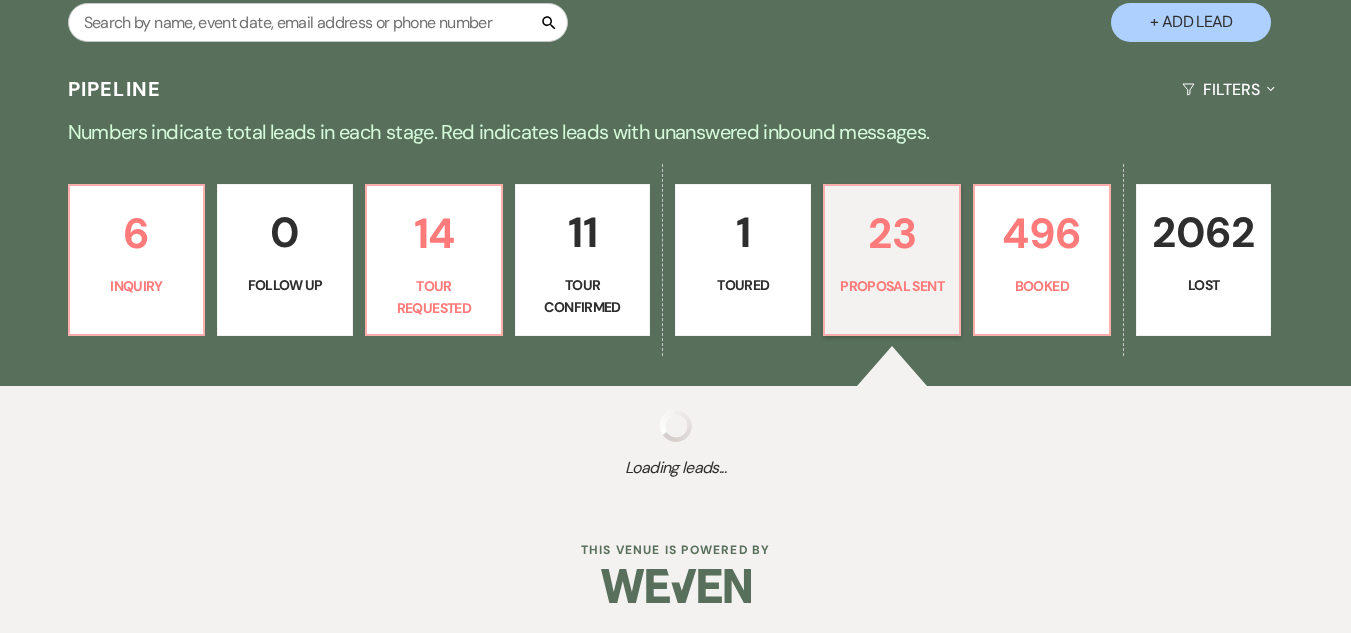 select on "6" 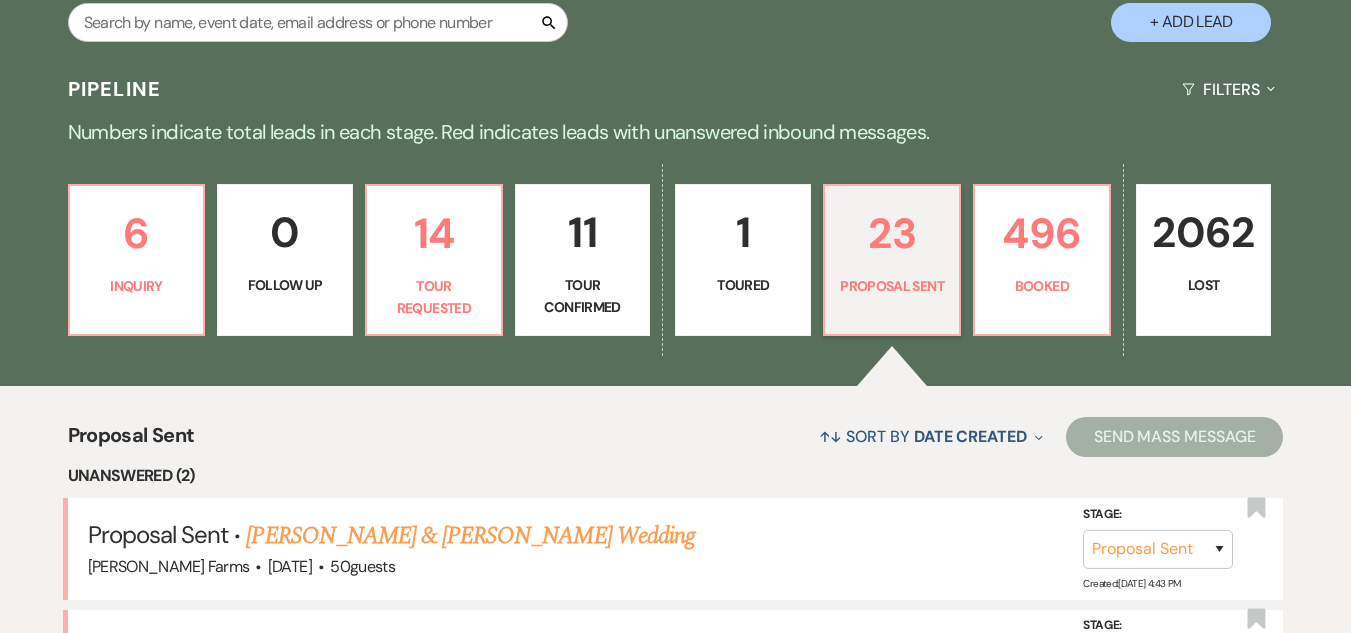 scroll, scrollTop: 437, scrollLeft: 0, axis: vertical 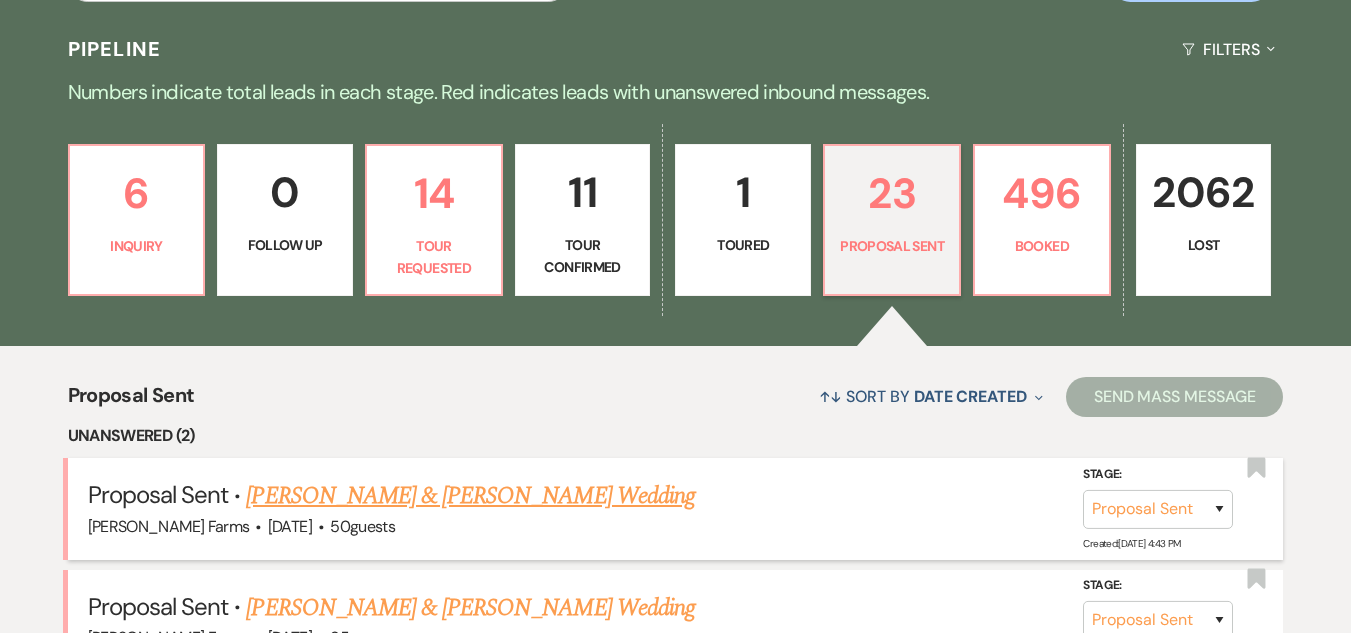 click on "[PERSON_NAME] & [PERSON_NAME] Wedding" at bounding box center (470, 496) 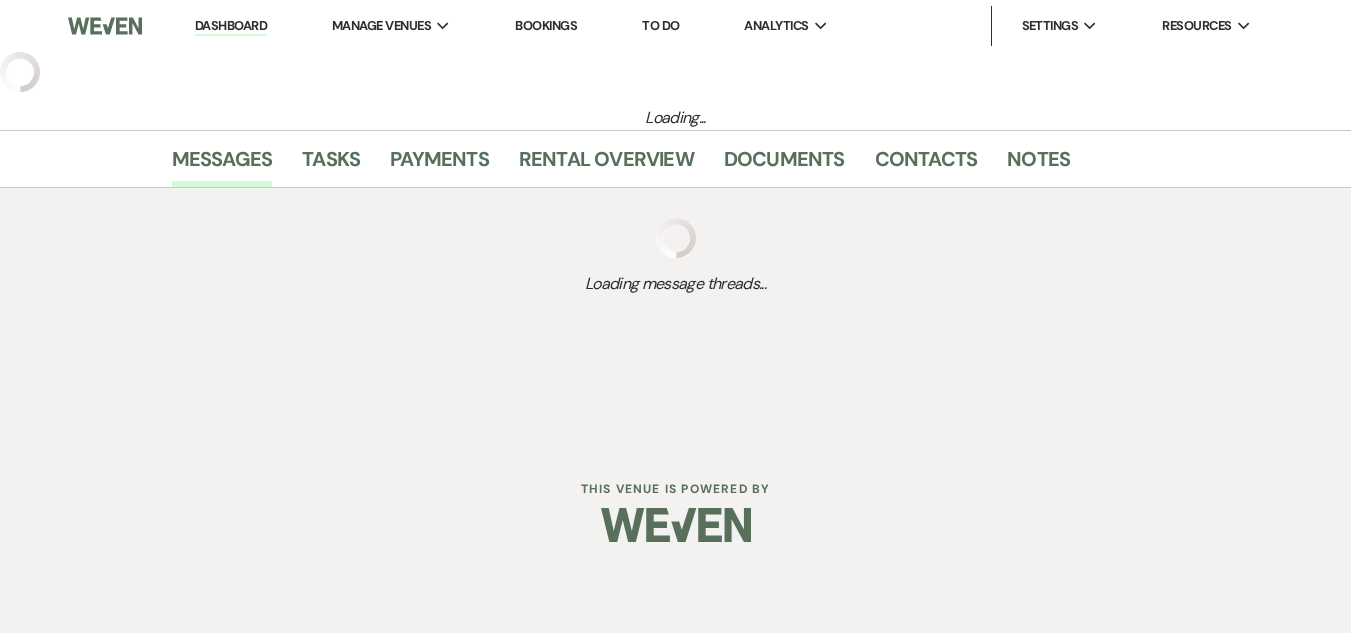 scroll, scrollTop: 0, scrollLeft: 0, axis: both 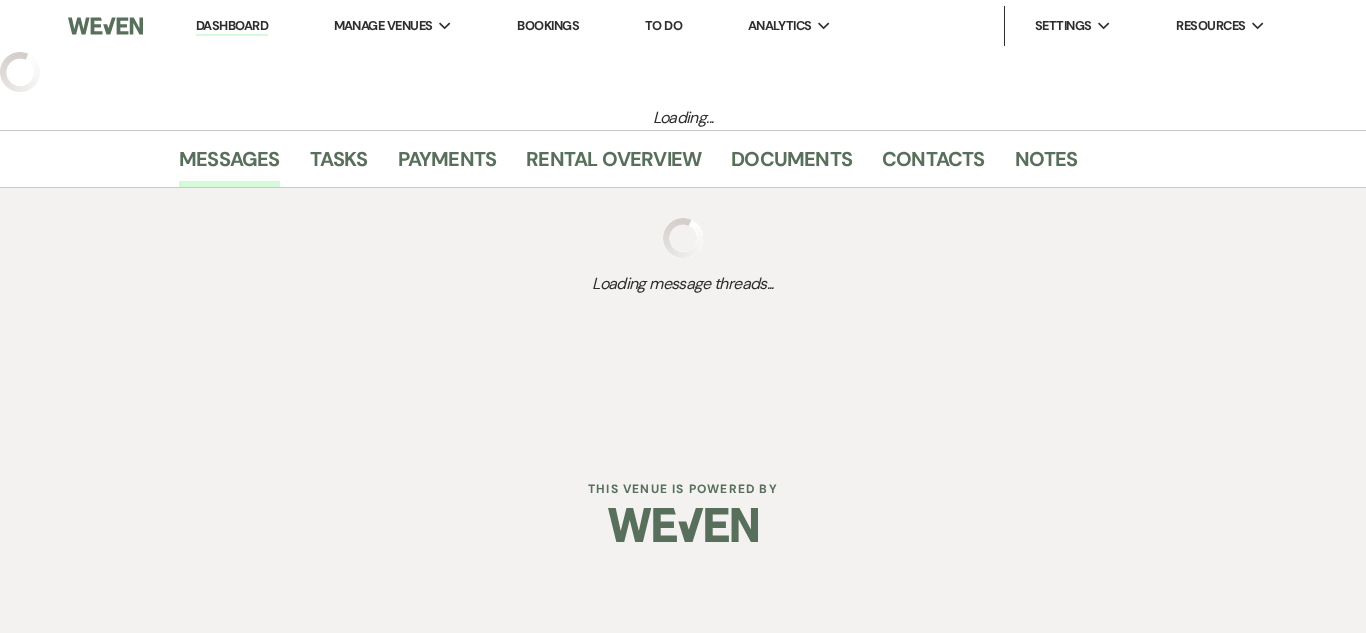 select on "6" 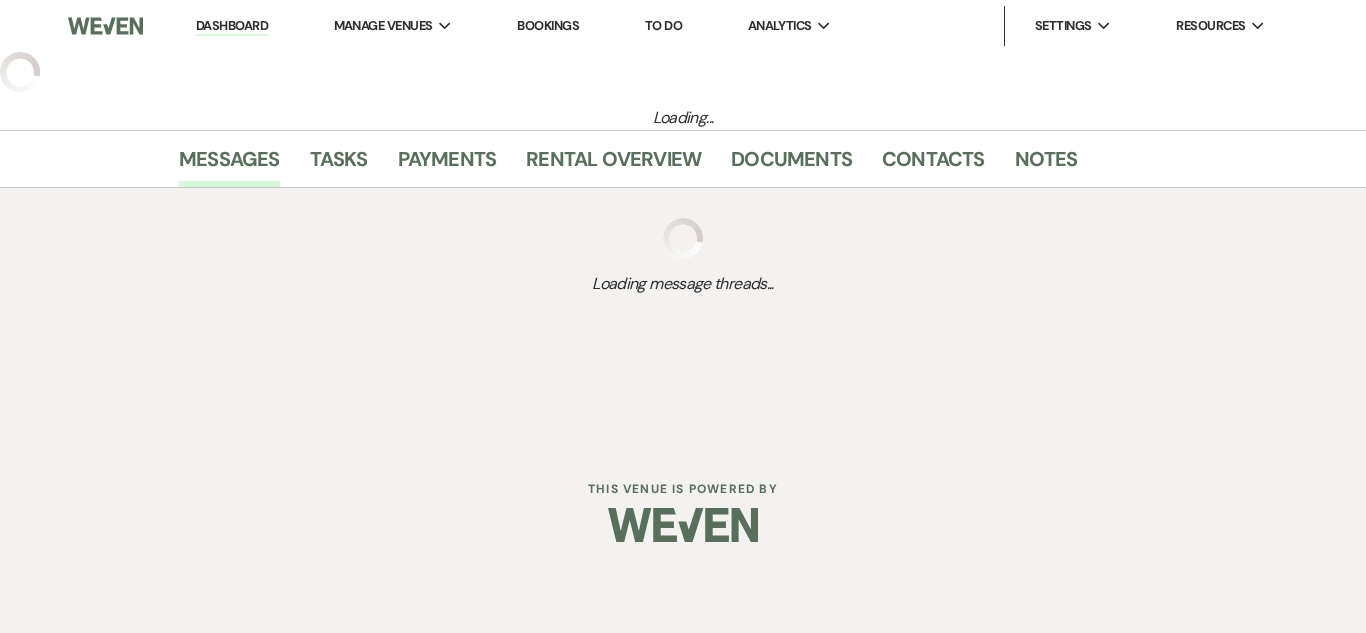 select on "5" 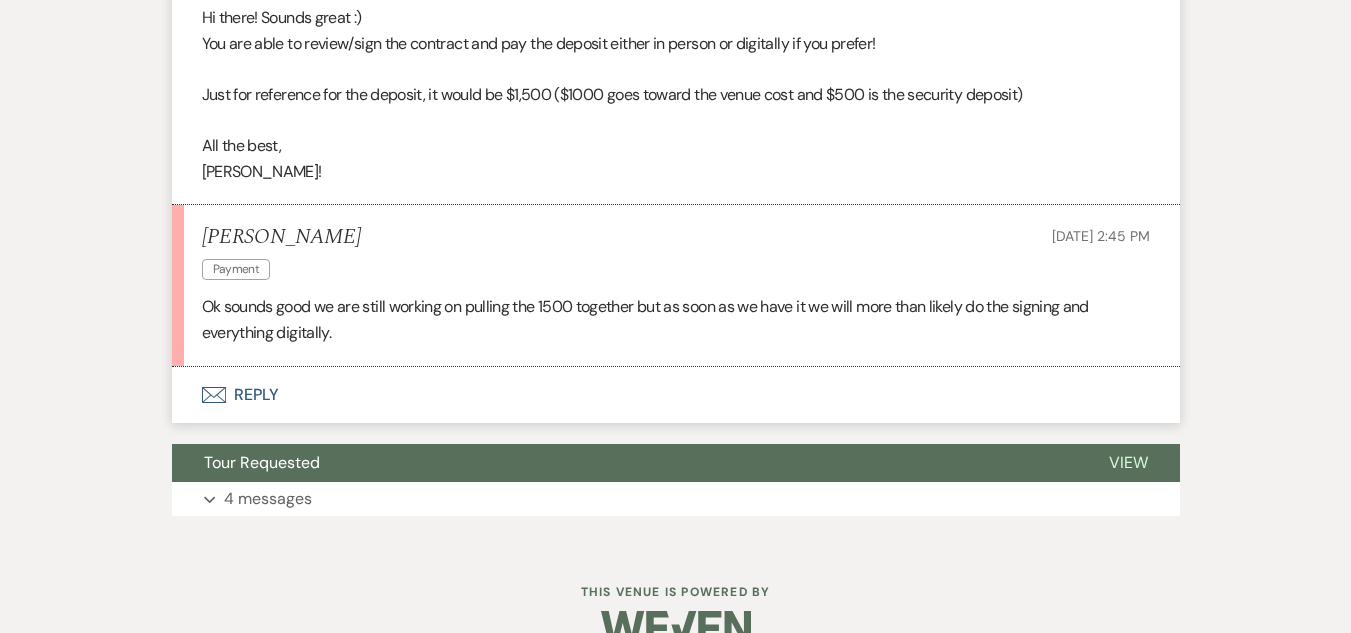 scroll, scrollTop: 1683, scrollLeft: 0, axis: vertical 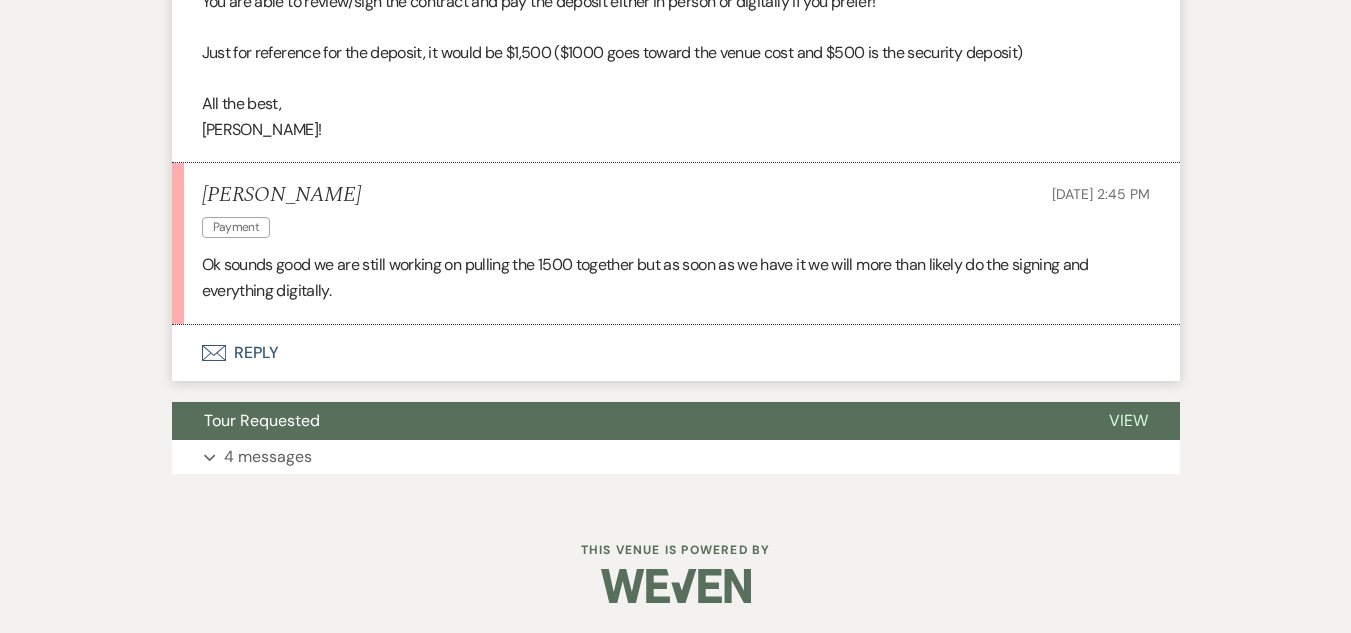 click on "Envelope Reply" at bounding box center [676, 353] 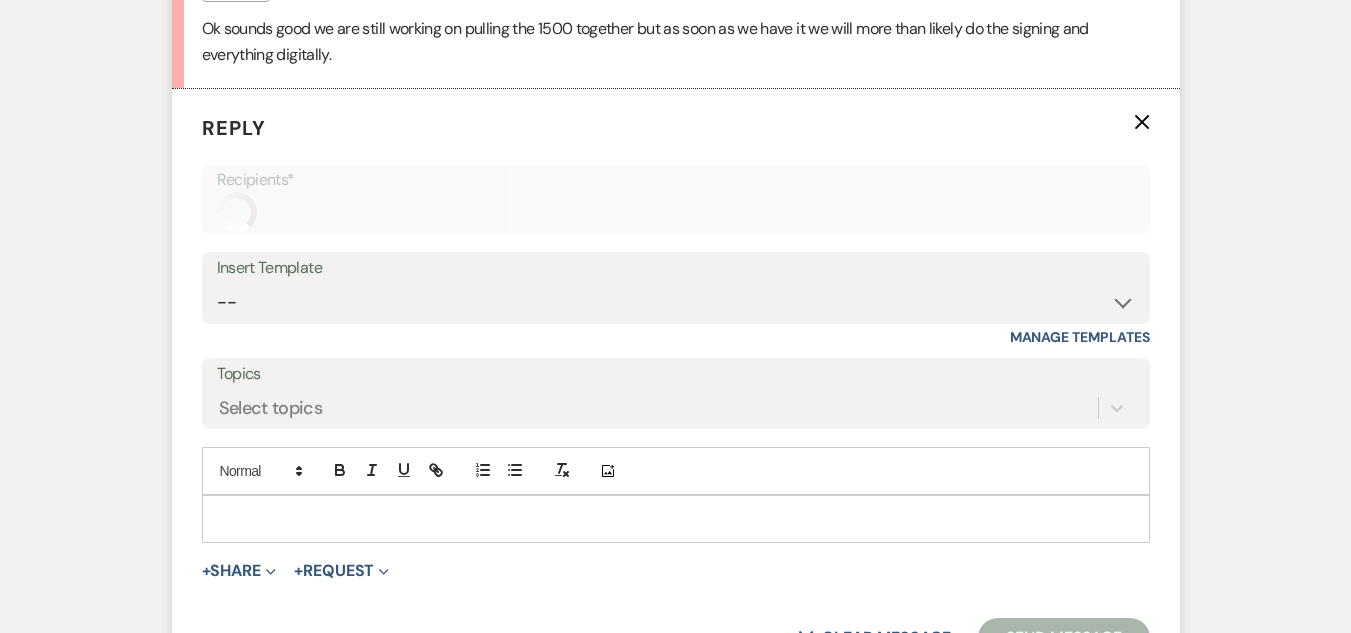 scroll, scrollTop: 2085, scrollLeft: 0, axis: vertical 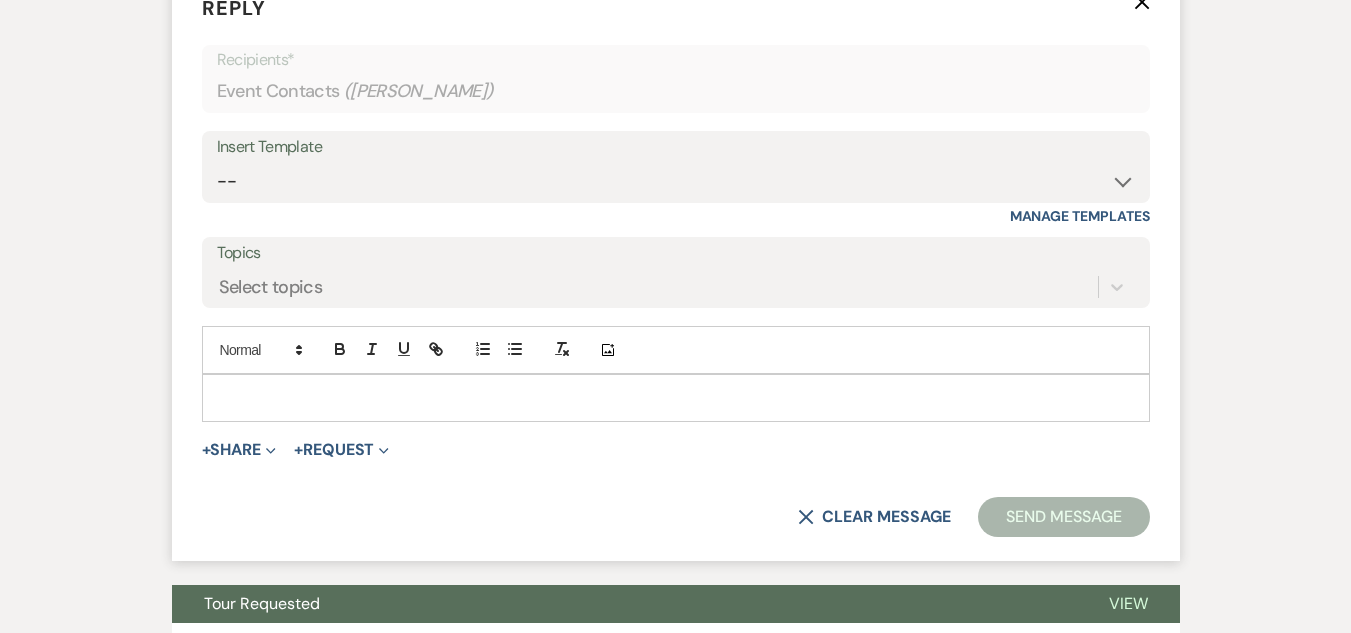 click at bounding box center (676, 398) 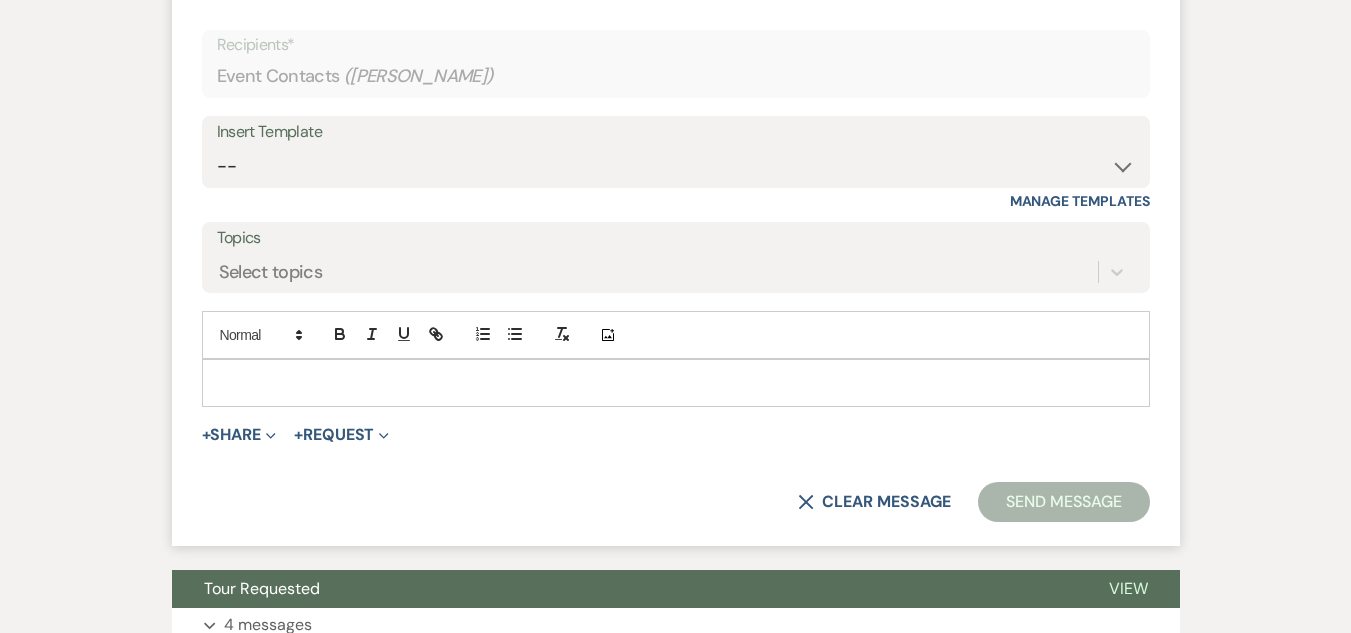 scroll, scrollTop: 2090, scrollLeft: 0, axis: vertical 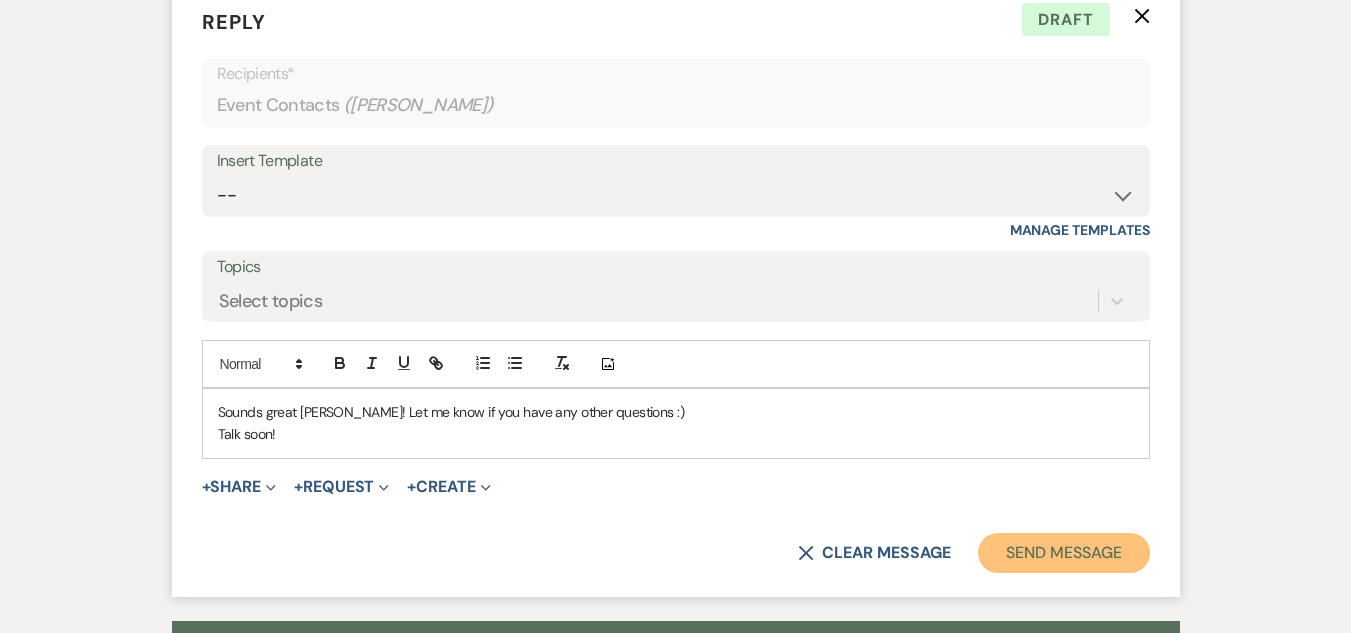 click on "Send Message" at bounding box center [1063, 553] 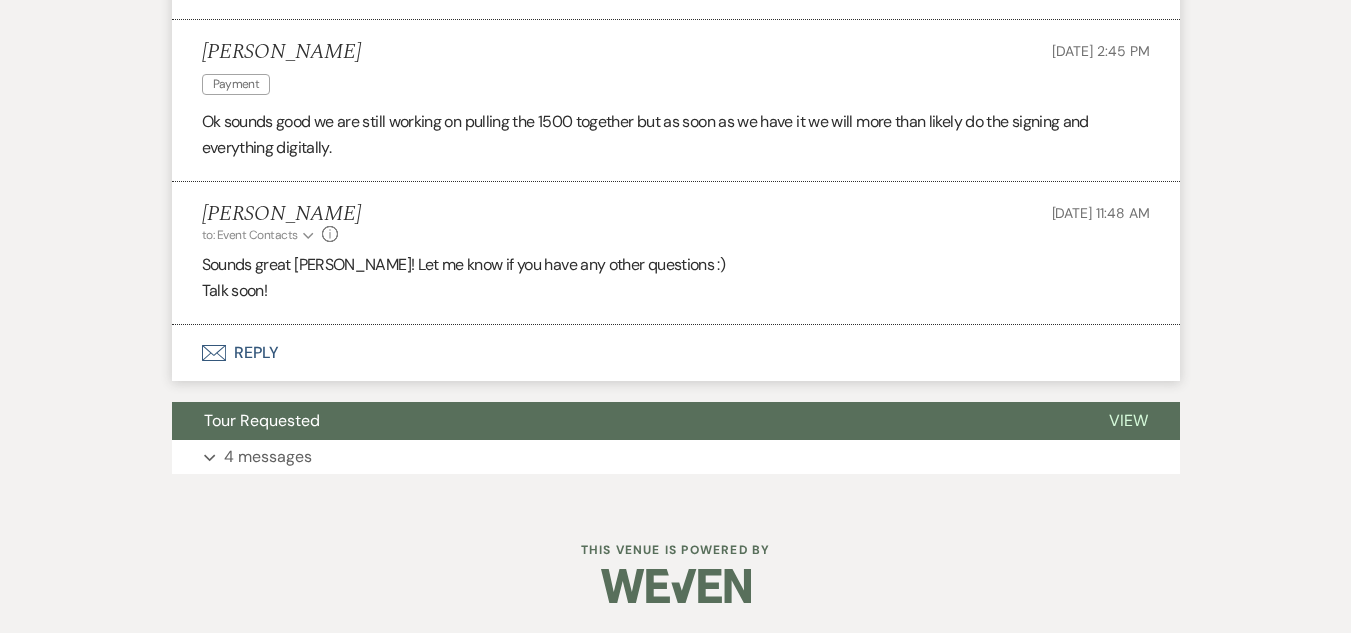 scroll, scrollTop: 1923, scrollLeft: 0, axis: vertical 